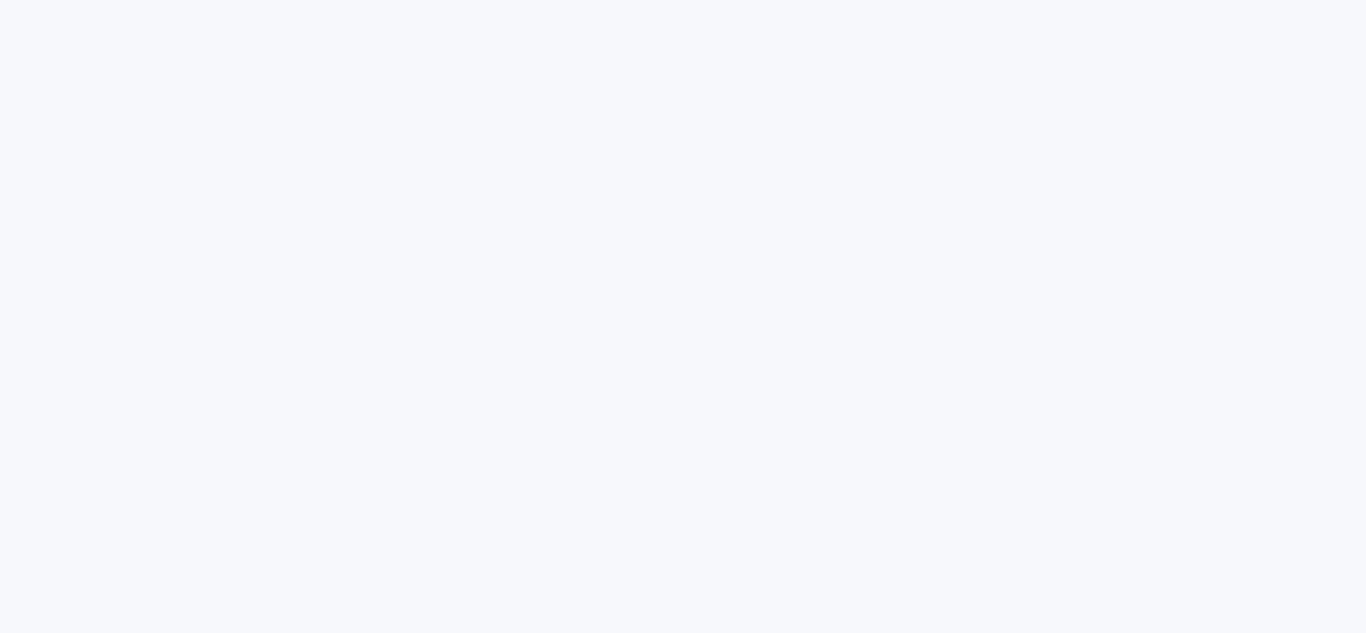 scroll, scrollTop: 0, scrollLeft: 0, axis: both 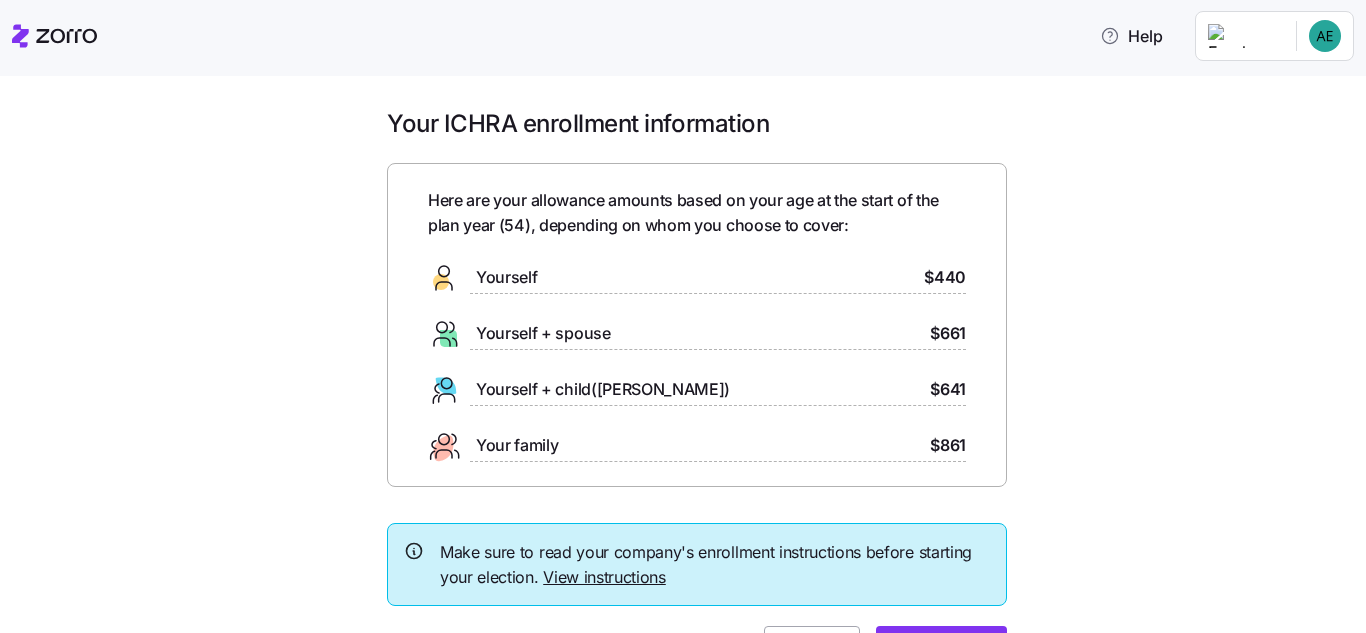 click on "Help Your ICHRA enrollment information Here are your allowance amounts based on your age at the start of the plan year ( 54 ), depending on whom you choose to cover: Yourself $440 Yourself + spouse $661 Yourself + child([PERSON_NAME]) $641 Your family $861 Make sure to read your company's enrollment instructions before starting your election.   View instructions Waive Get started Personalized allowance | Zorro" at bounding box center (683, 310) 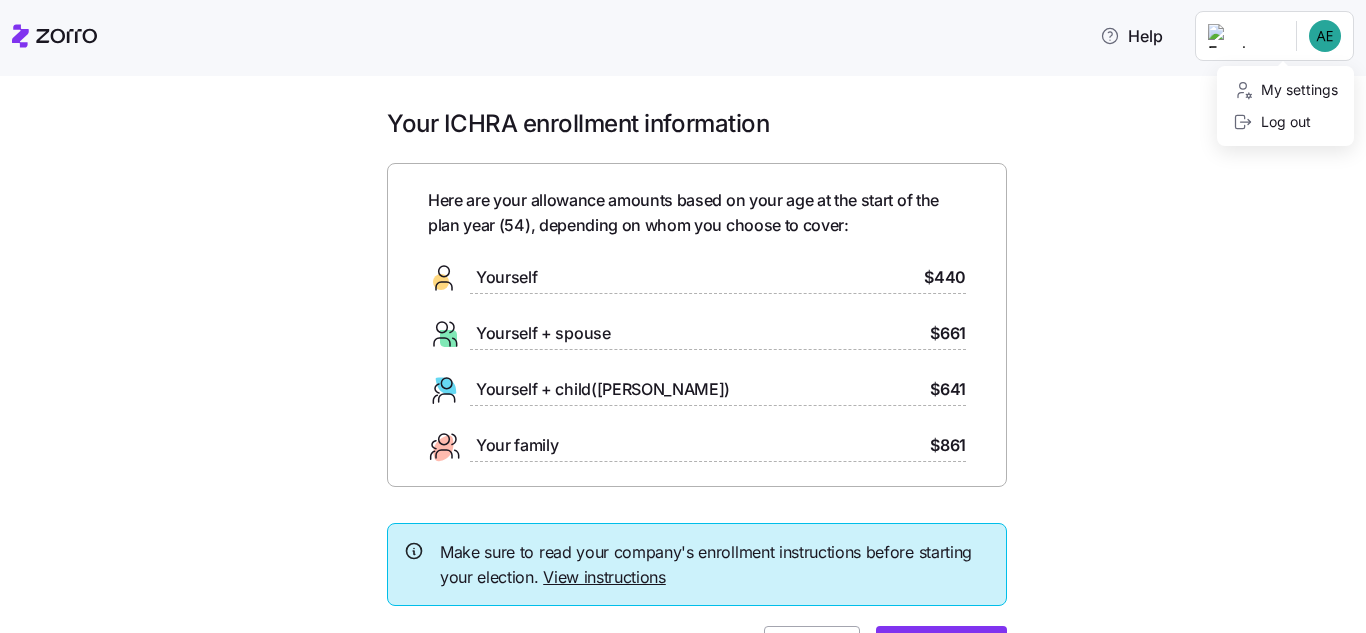 click on "Help Your ICHRA enrollment information Here are your allowance amounts based on your age at the start of the plan year ( 54 ), depending on whom you choose to cover: Yourself $440 Yourself + spouse $661 Yourself + child([PERSON_NAME]) $641 Your family $861 Make sure to read your company's enrollment instructions before starting your election.   View instructions Waive Get started Personalized allowance | Zorro My settings Log out" at bounding box center [683, 310] 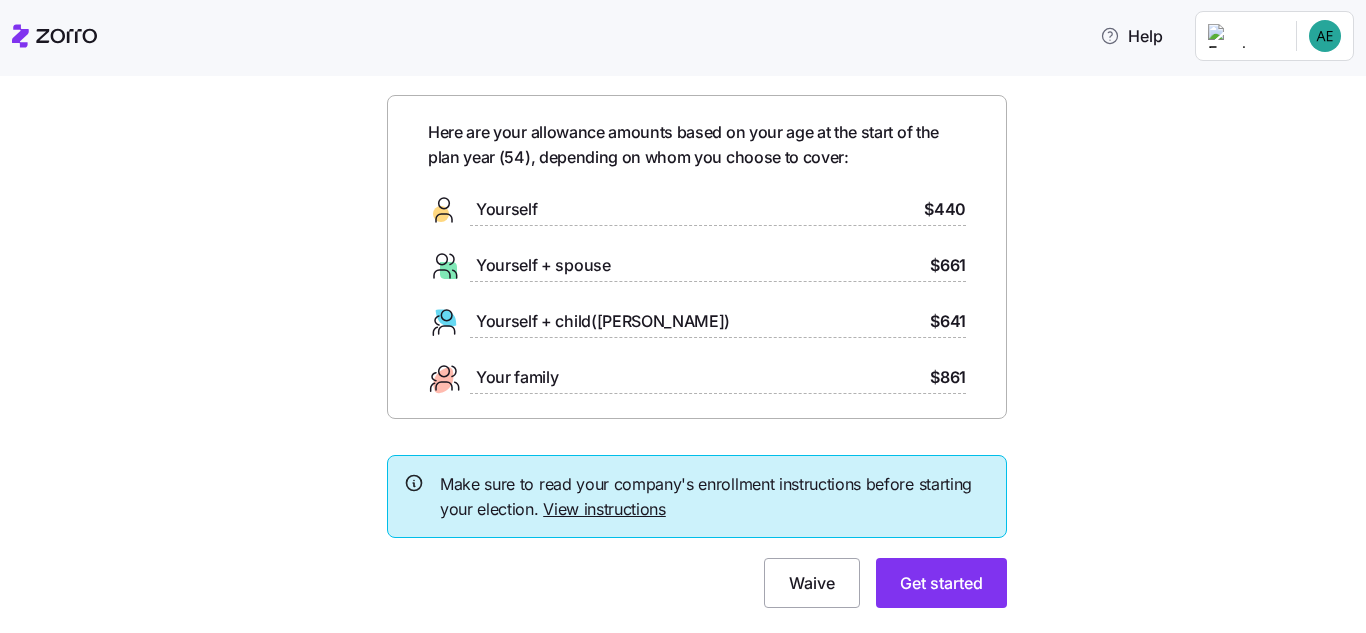 scroll, scrollTop: 115, scrollLeft: 0, axis: vertical 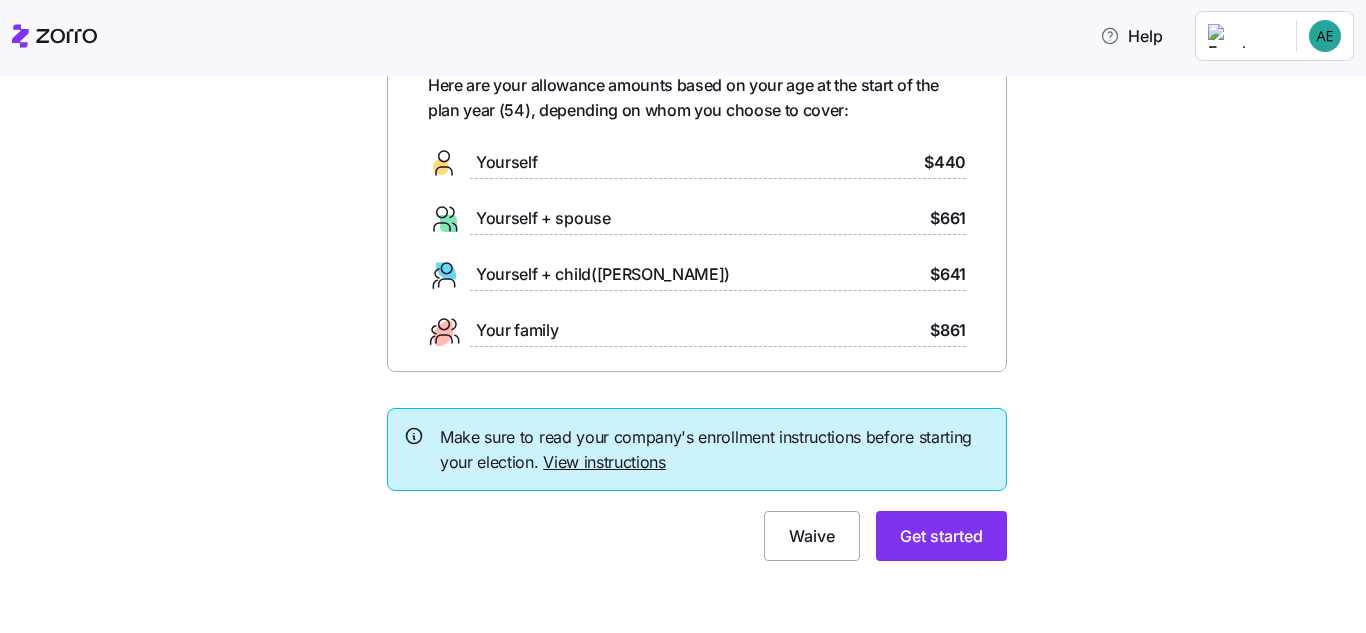 click on "Your family $861" at bounding box center (697, 331) 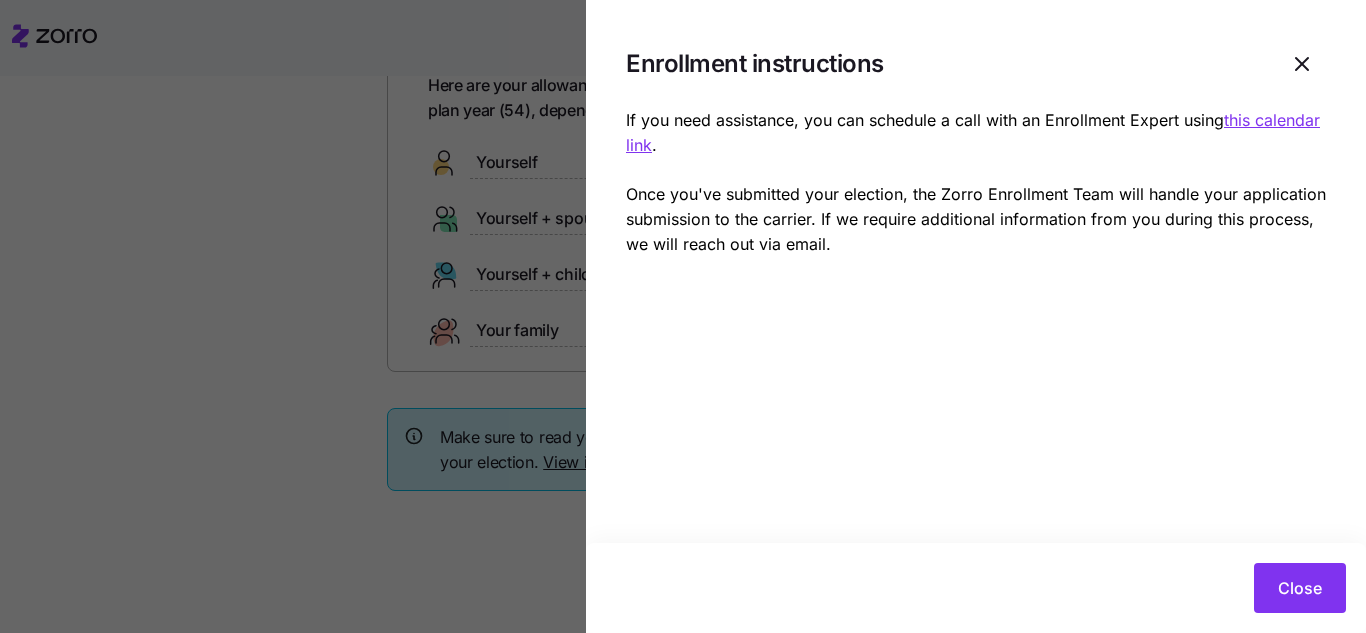 click at bounding box center (683, 316) 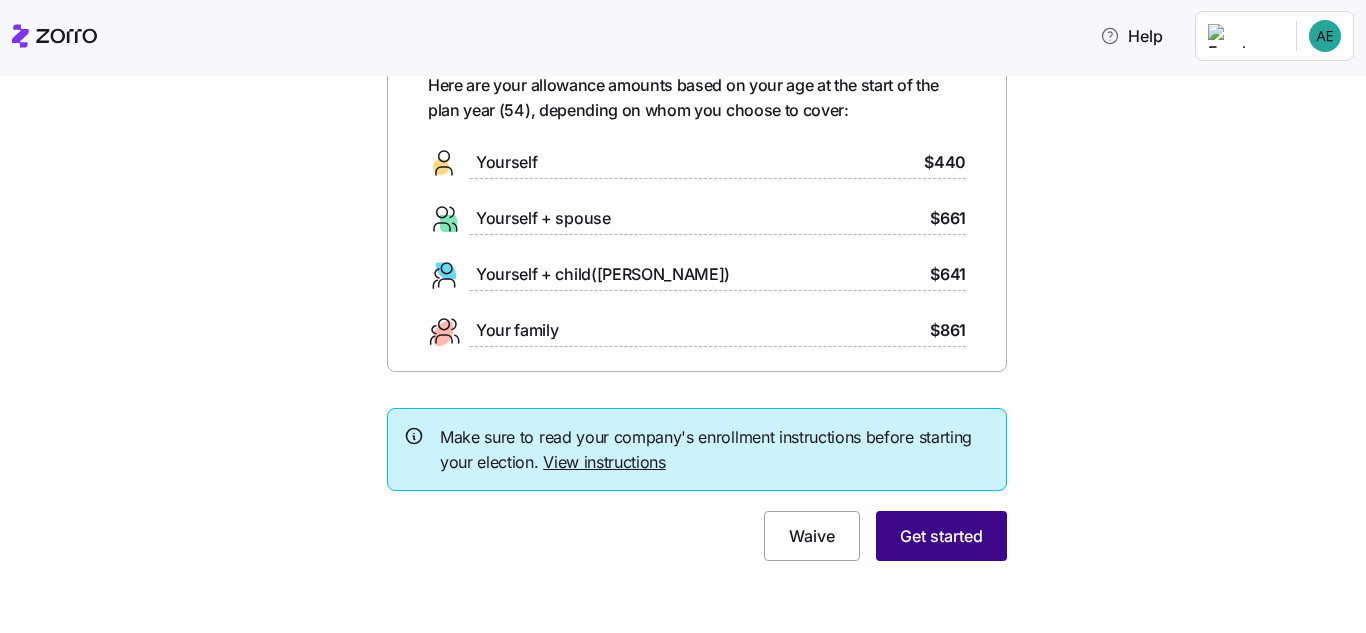 click on "Get started" at bounding box center [941, 536] 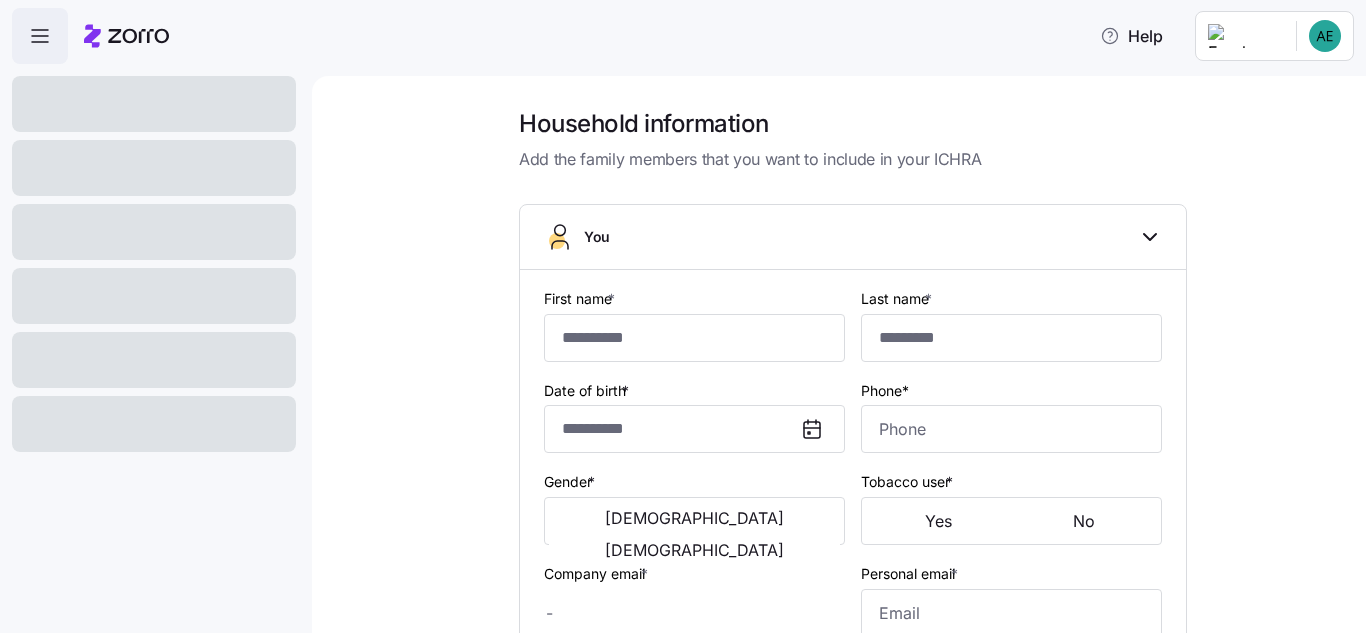 type on "*********" 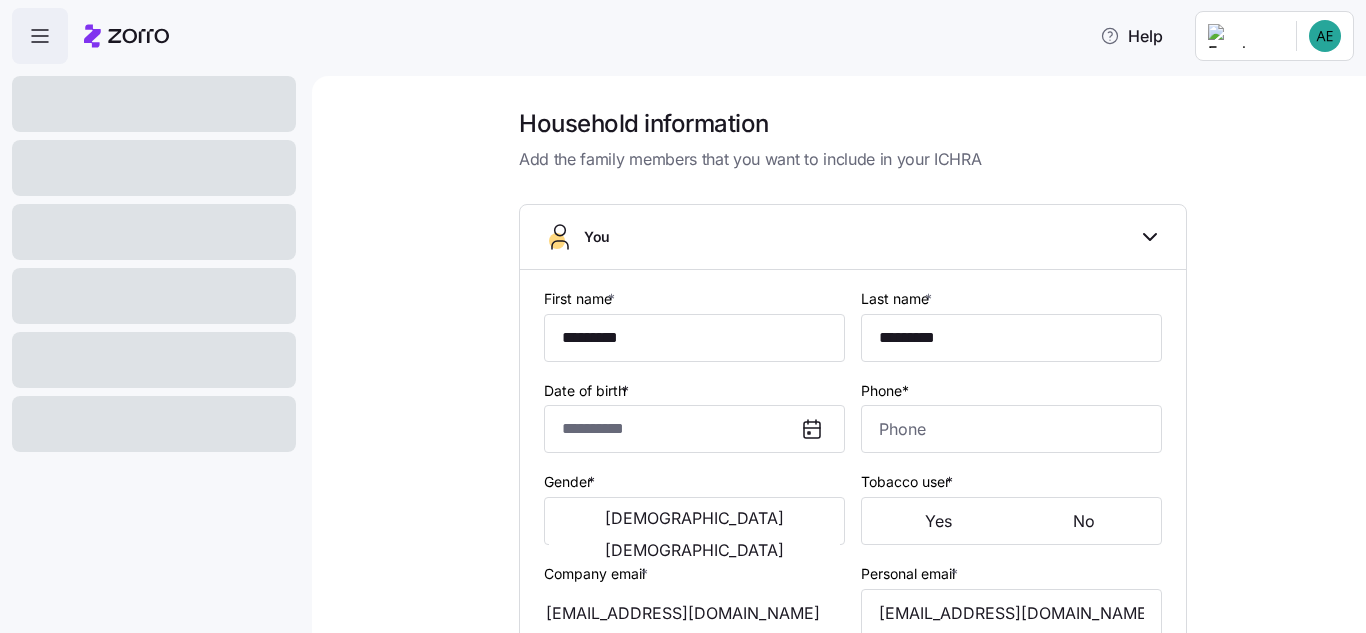 type on "**********" 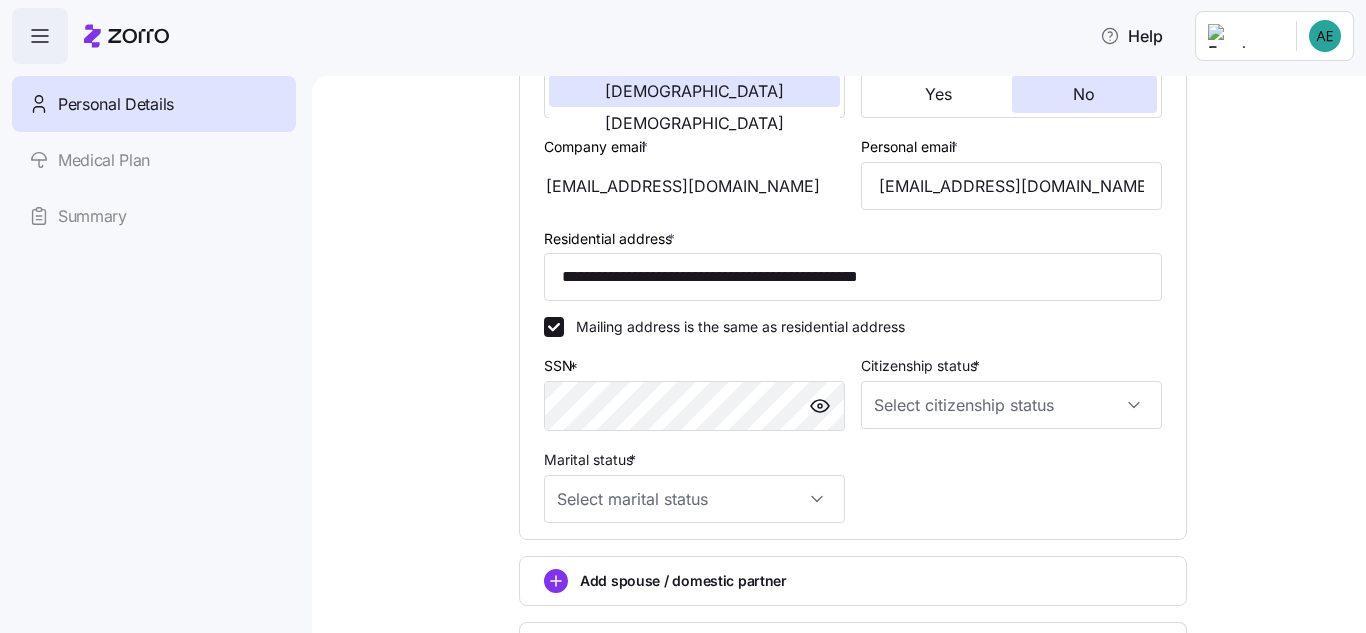 scroll, scrollTop: 440, scrollLeft: 0, axis: vertical 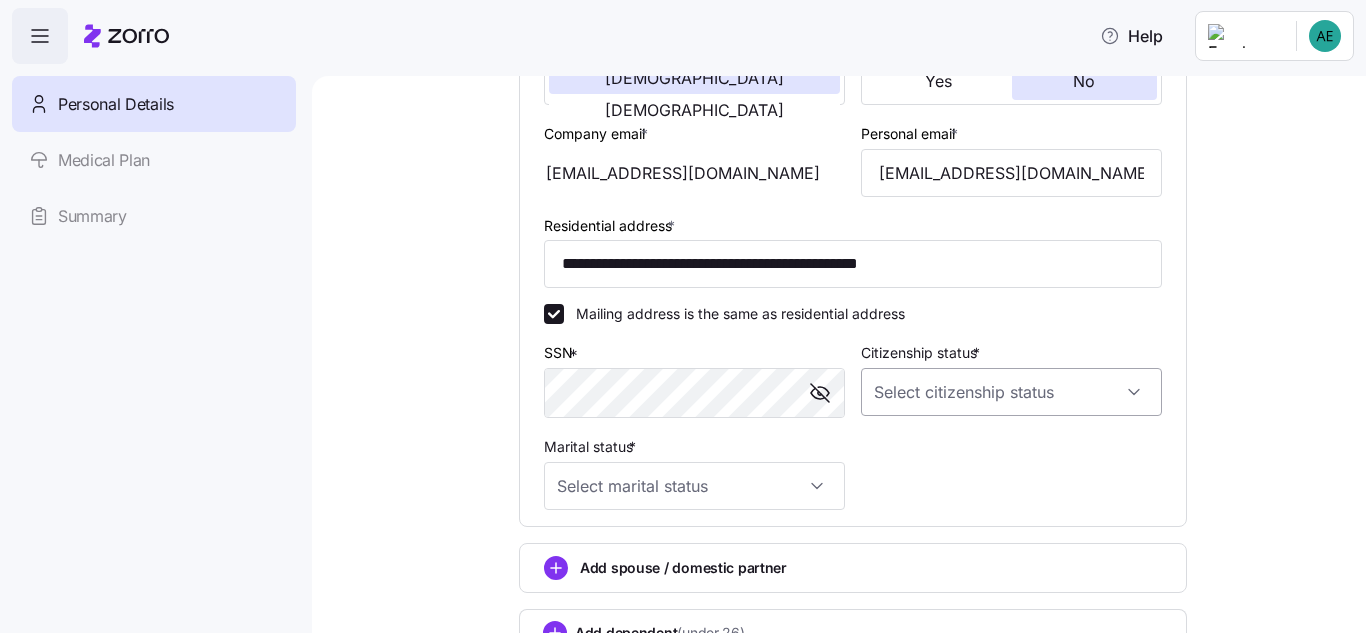 click on "Citizenship status  *" at bounding box center [1011, 392] 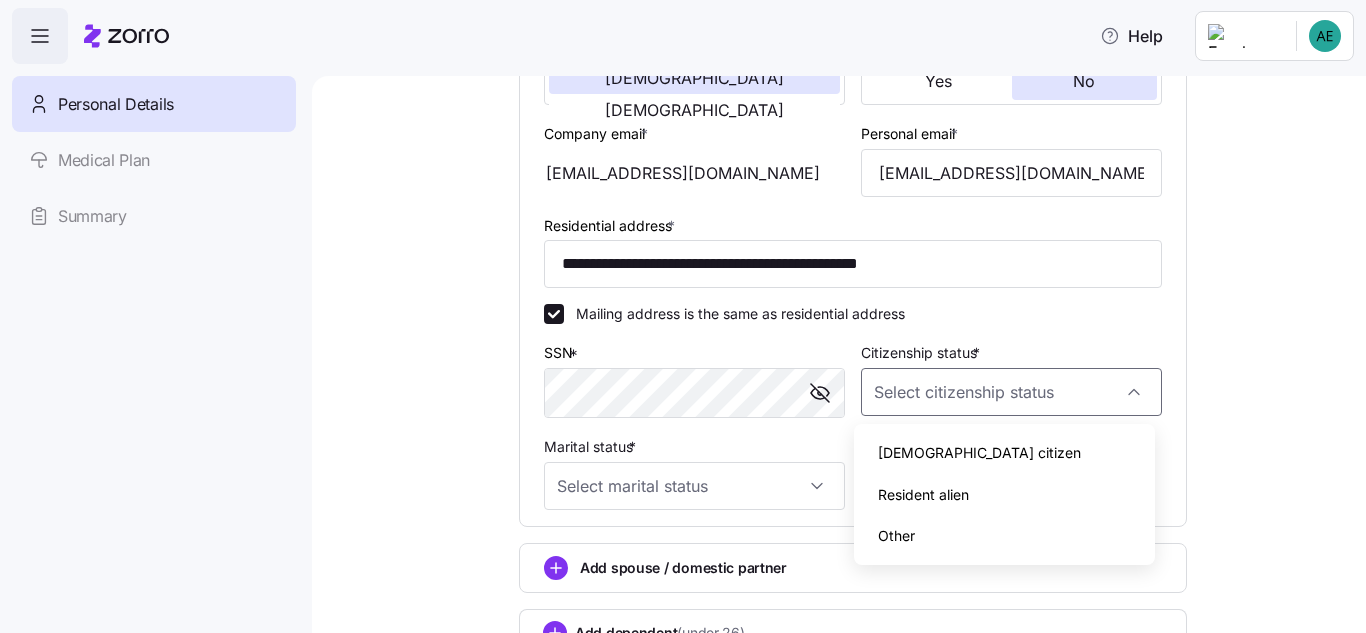 click on "[DEMOGRAPHIC_DATA] citizen" at bounding box center [1004, 453] 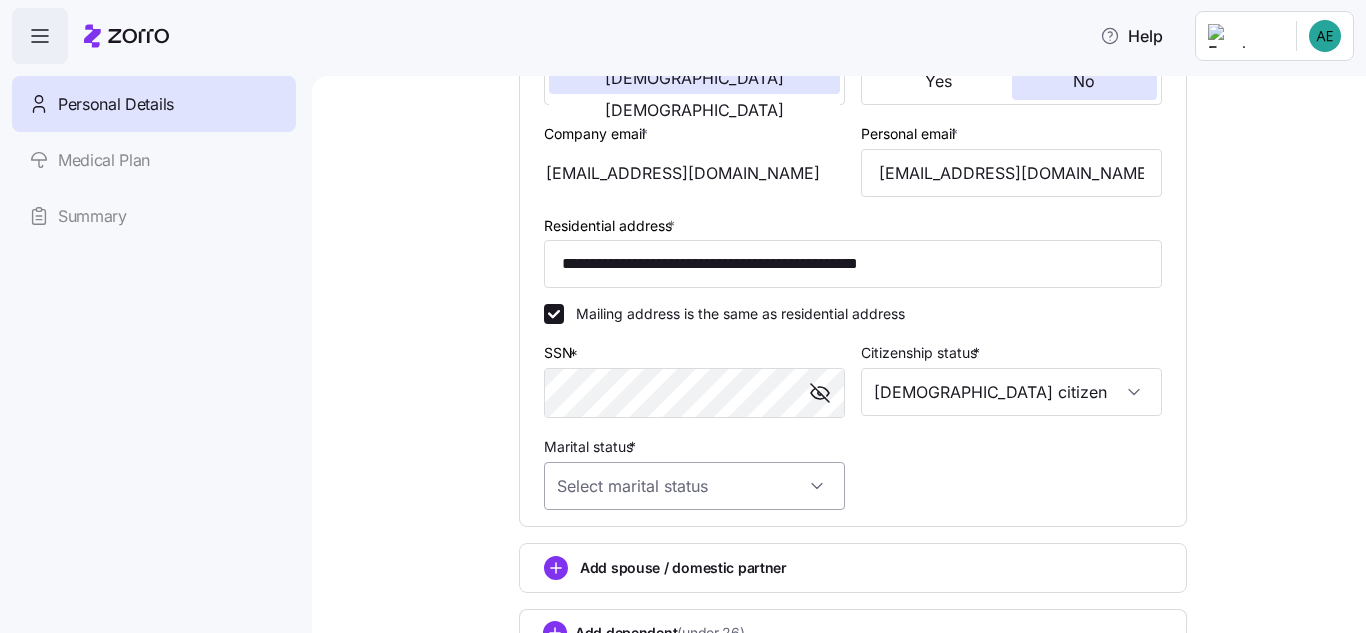 click on "Marital status  *" at bounding box center [694, 486] 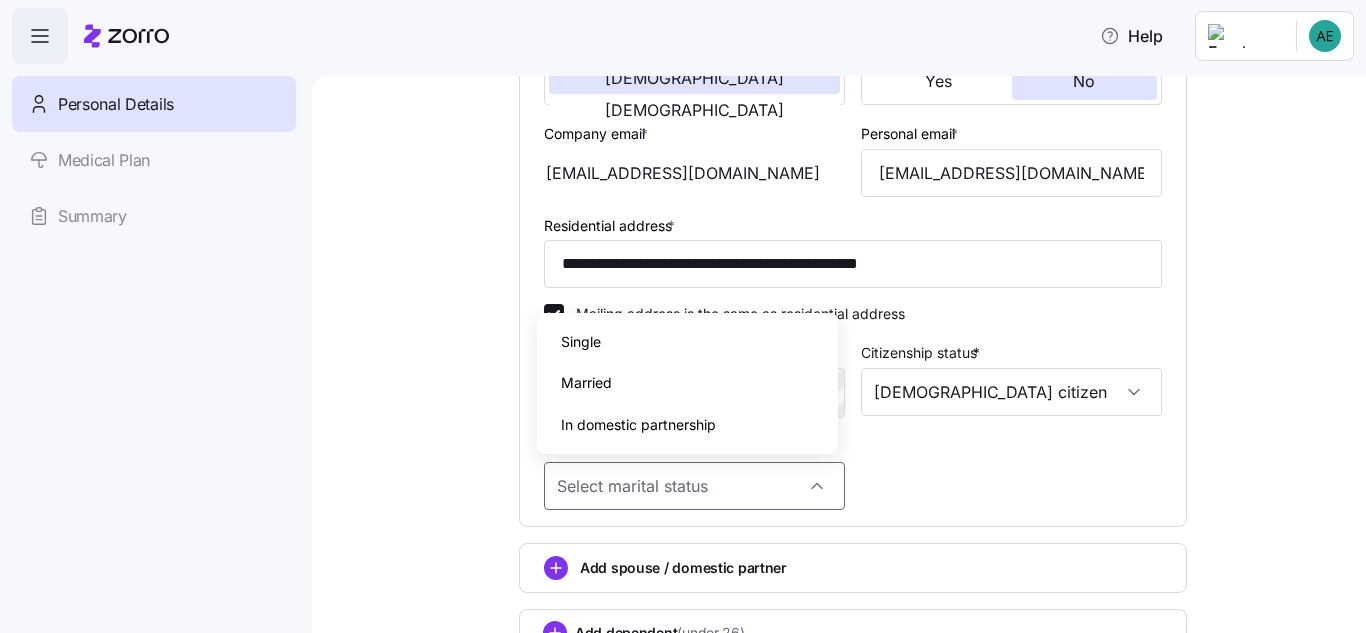 click on "Married" at bounding box center [687, 383] 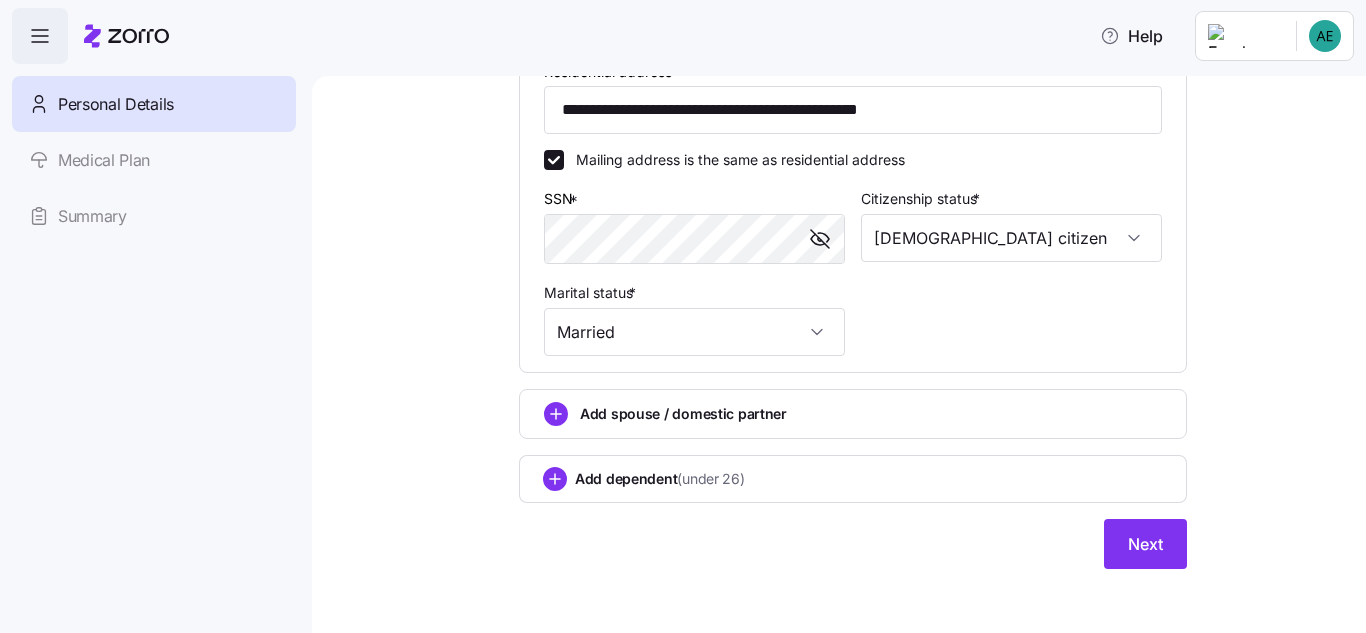 scroll, scrollTop: 602, scrollLeft: 0, axis: vertical 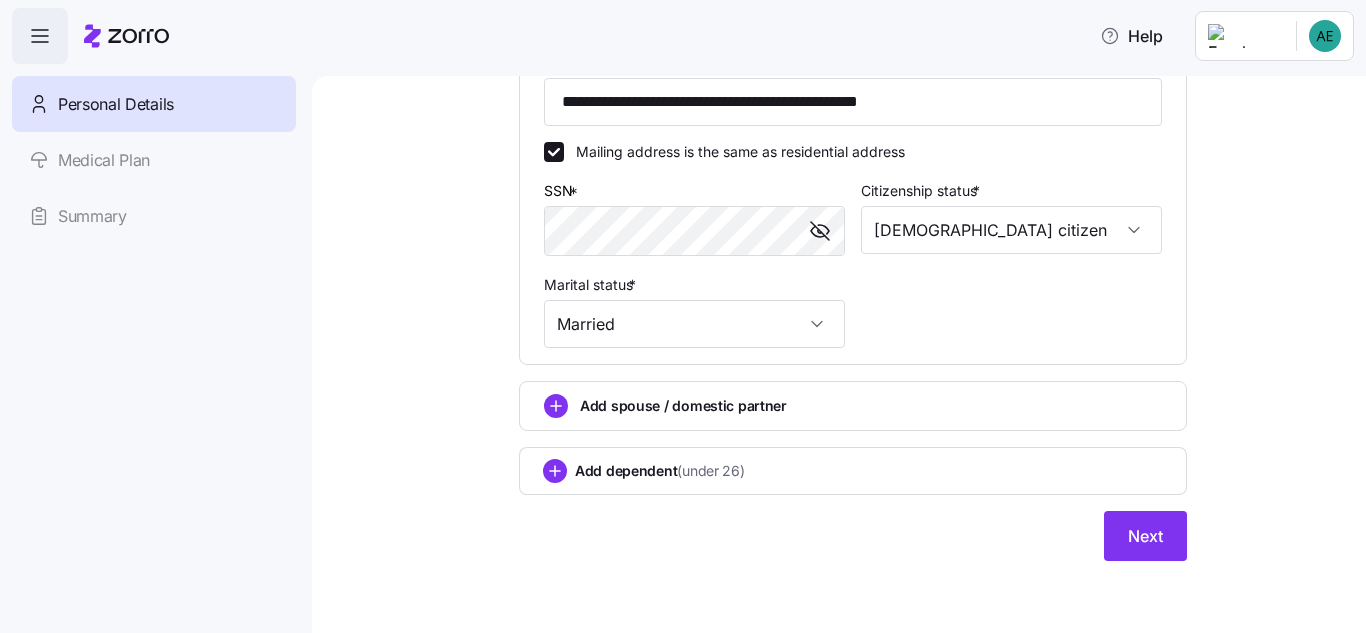 click on "Add spouse / domestic partner" at bounding box center (683, 406) 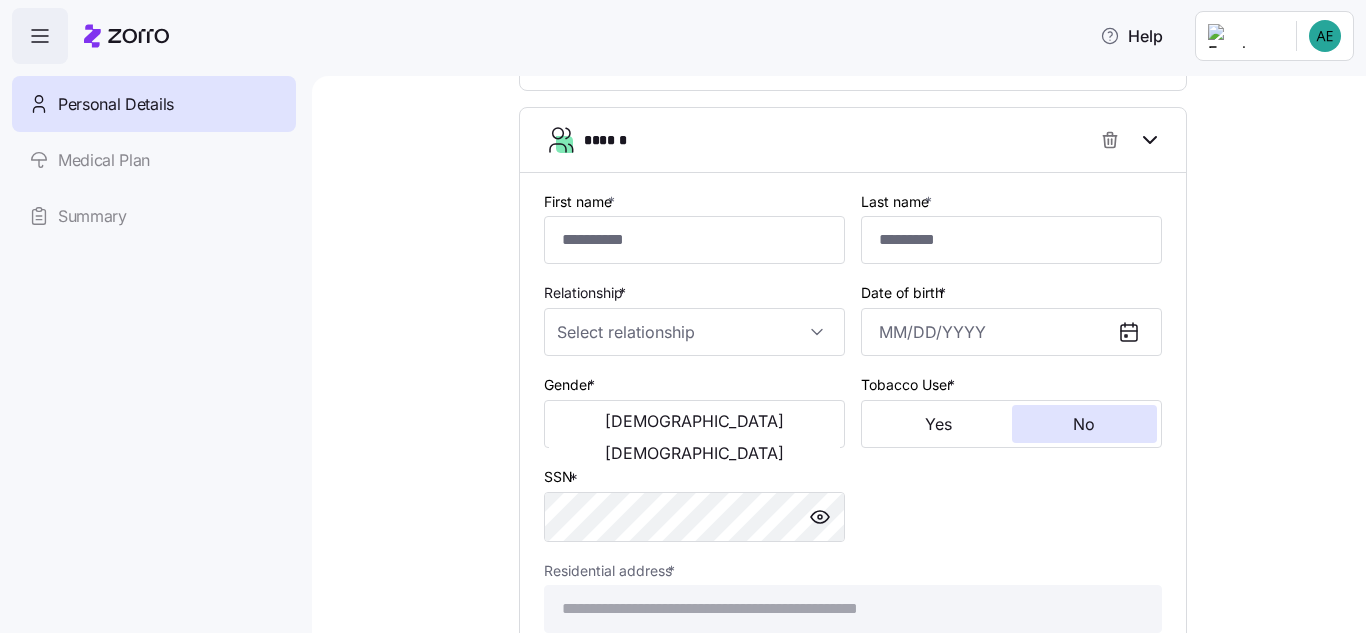 scroll, scrollTop: 882, scrollLeft: 0, axis: vertical 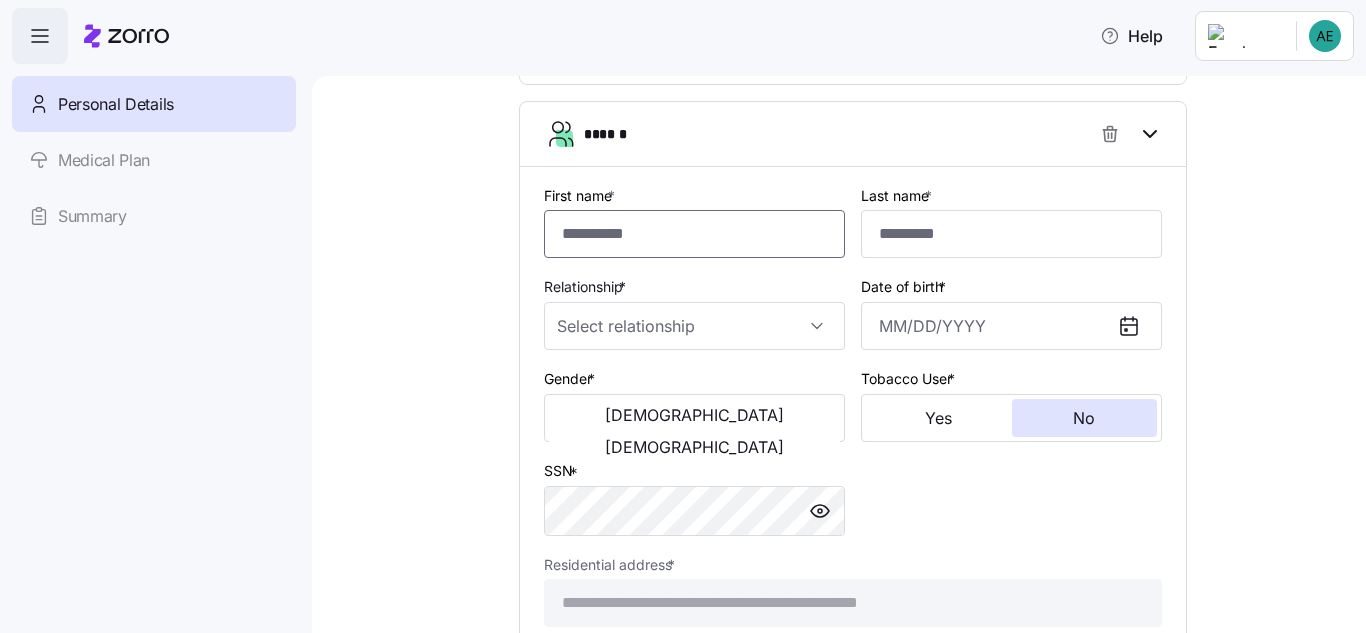 click on "First name  *" at bounding box center (694, 234) 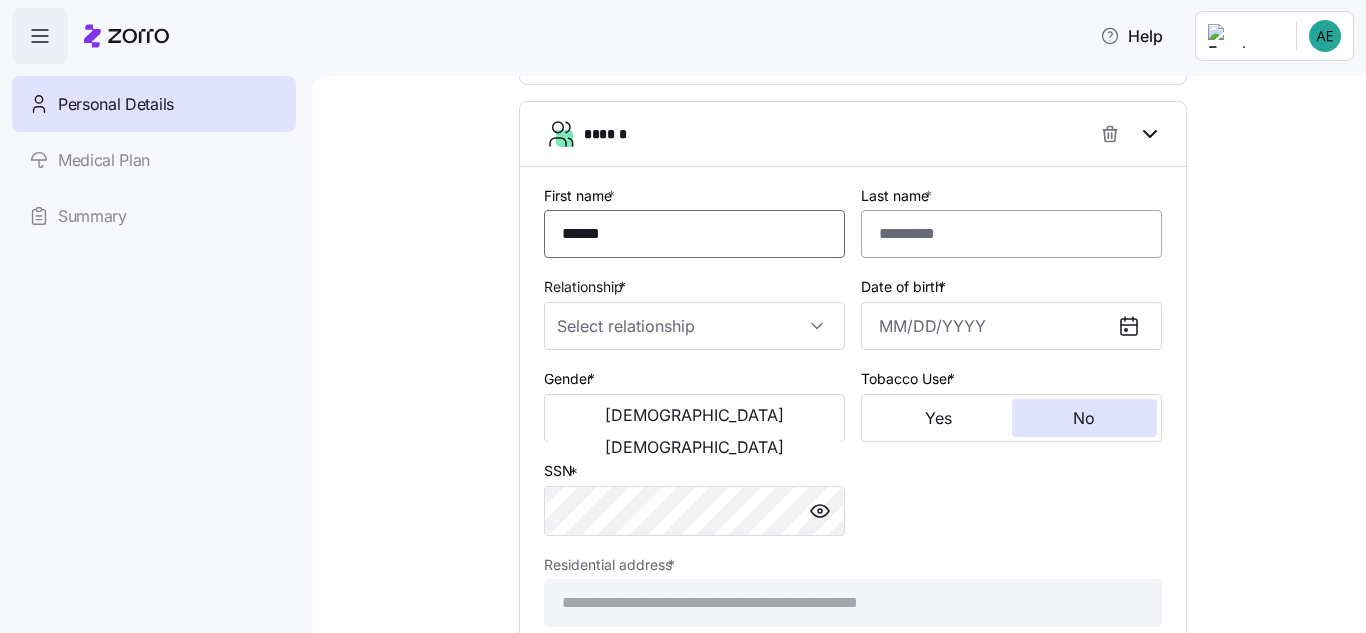 type on "******" 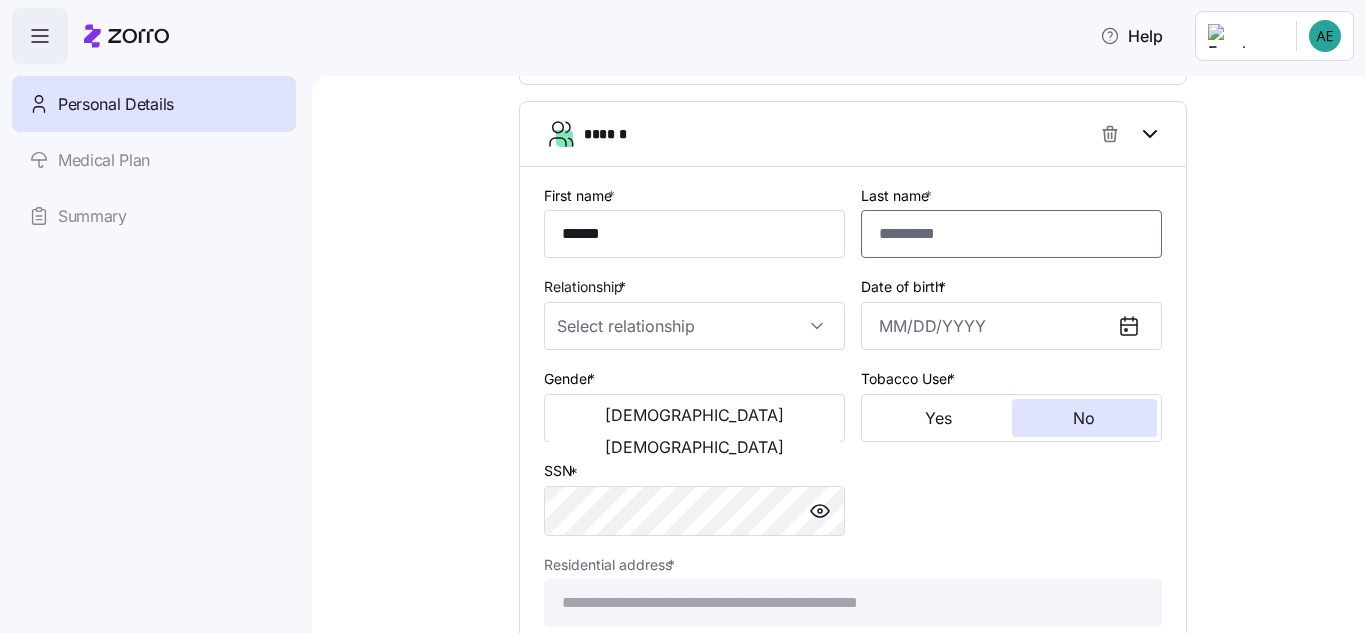 click on "Last name  *" at bounding box center (1011, 234) 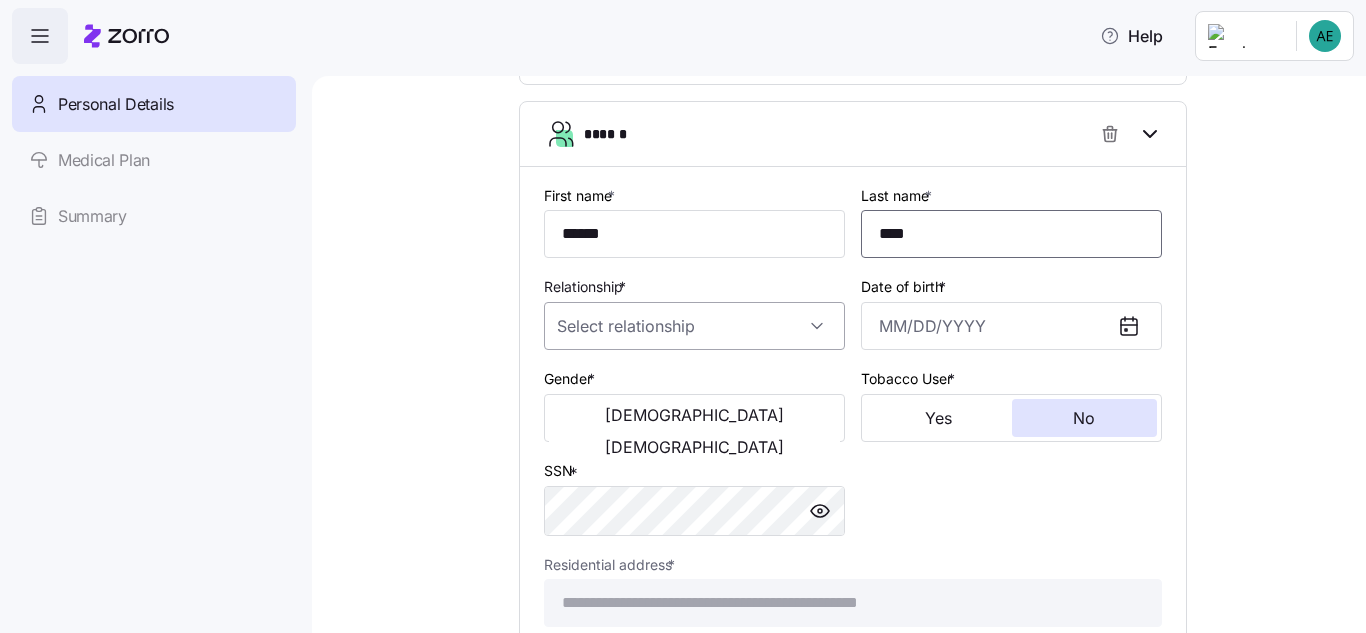 type on "****" 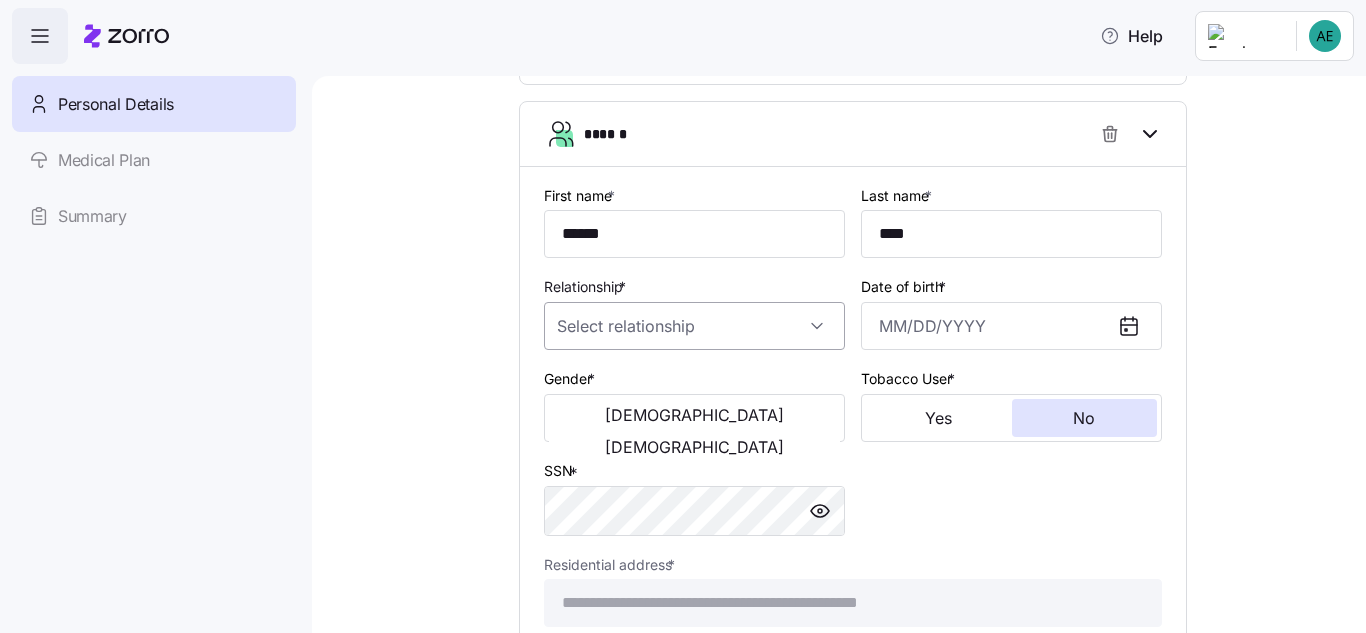 click on "Relationship  *" at bounding box center [694, 326] 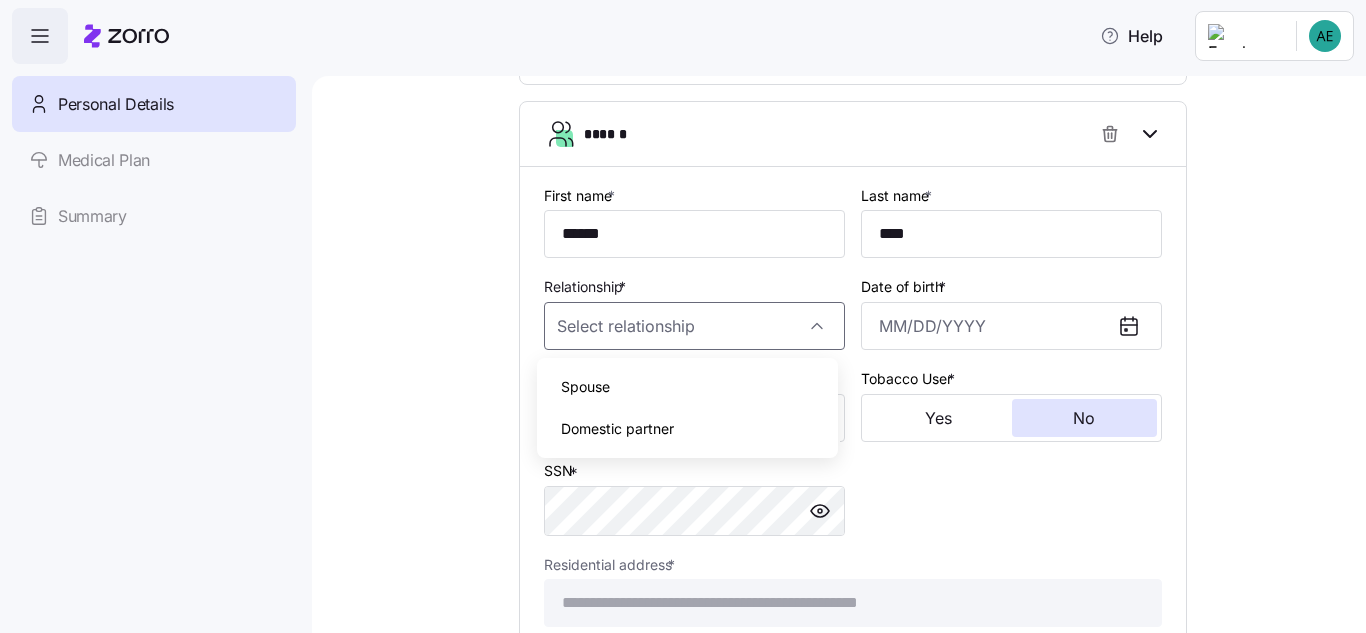 click on "Spouse" at bounding box center [687, 387] 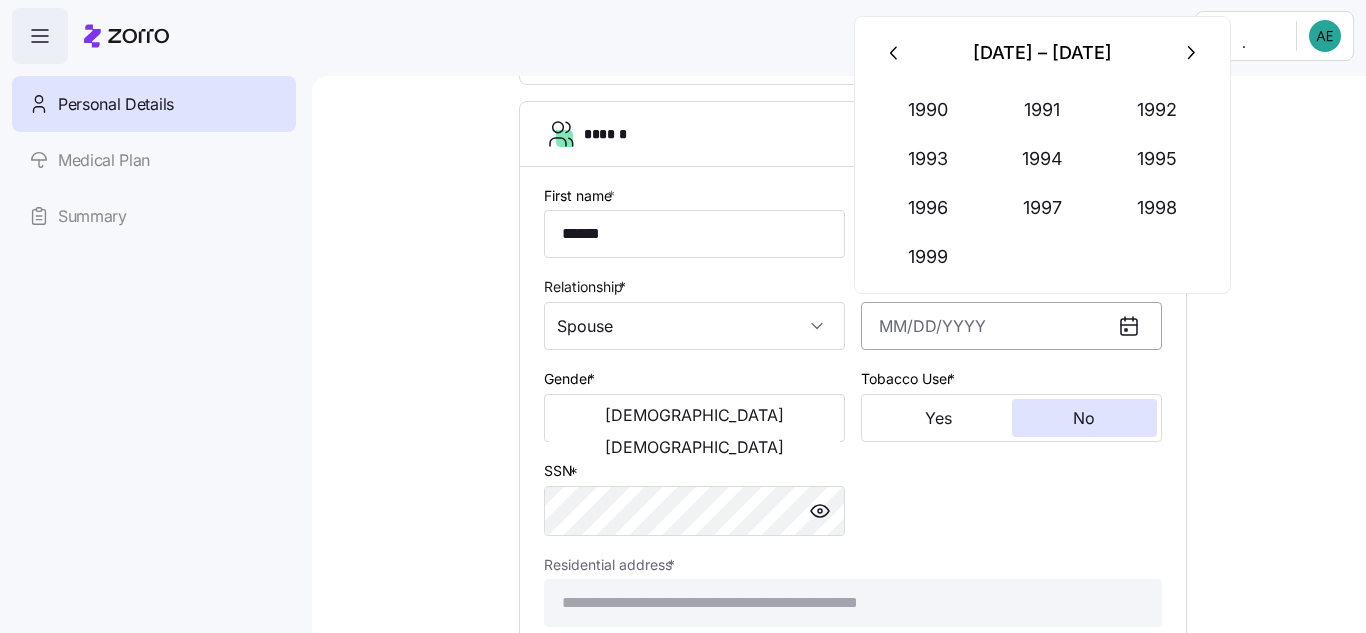 click on "Date of birth  *" at bounding box center (1011, 326) 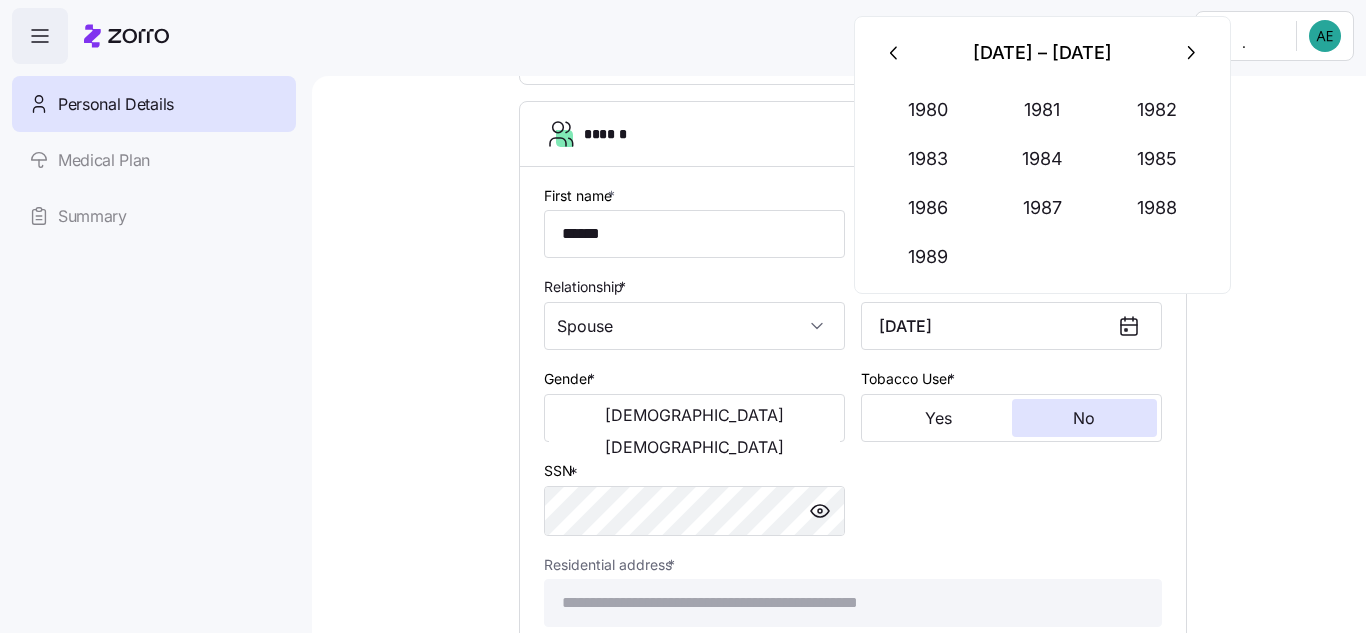 type on "[DATE]" 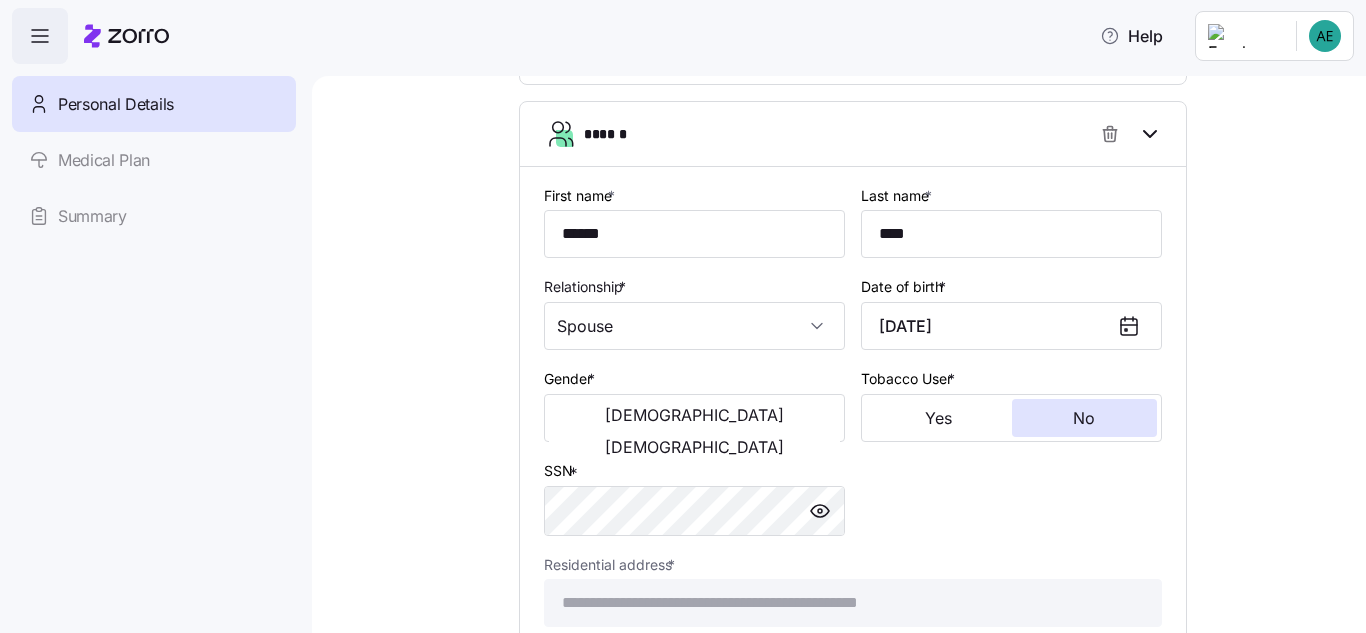 click on "**********" at bounding box center (853, 12) 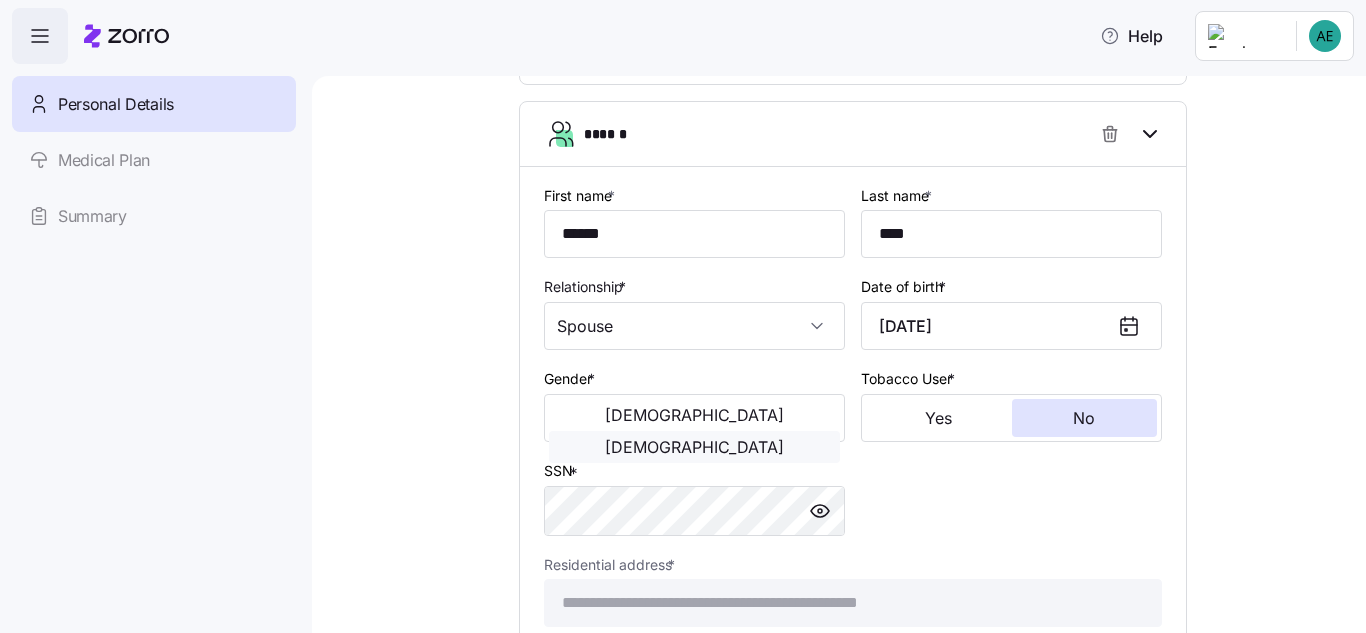 click on "[DEMOGRAPHIC_DATA]" at bounding box center (694, 447) 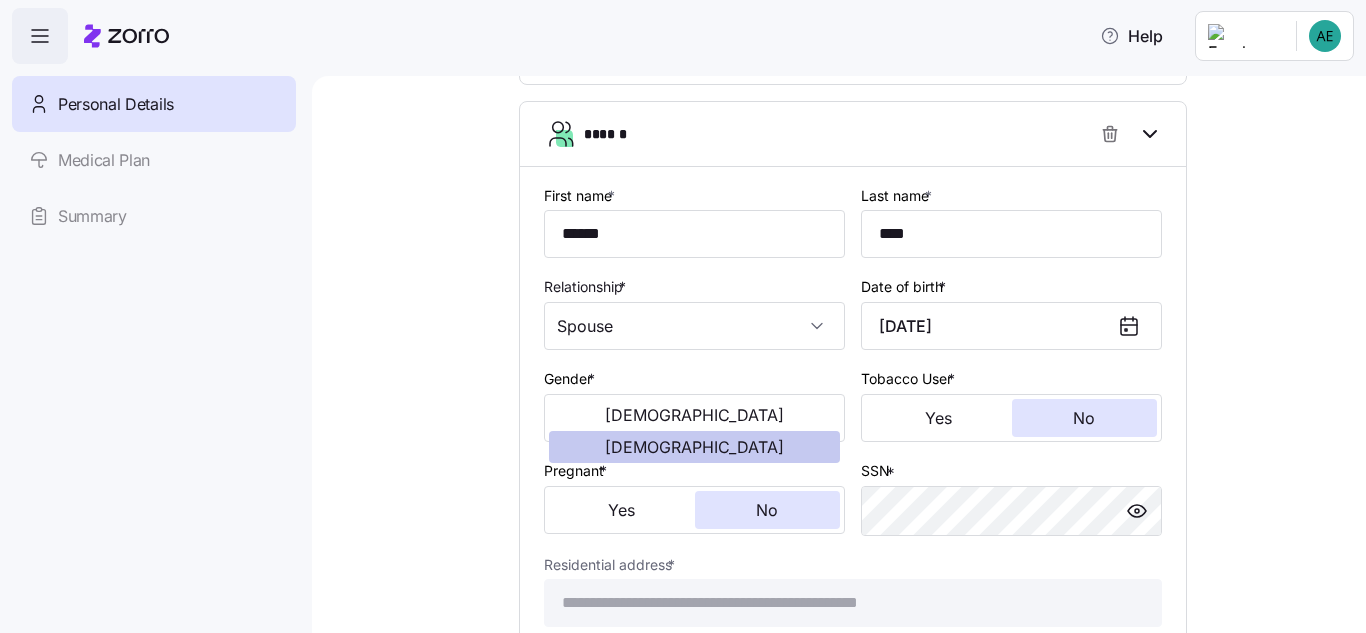 click on "[DEMOGRAPHIC_DATA]" at bounding box center (694, 447) 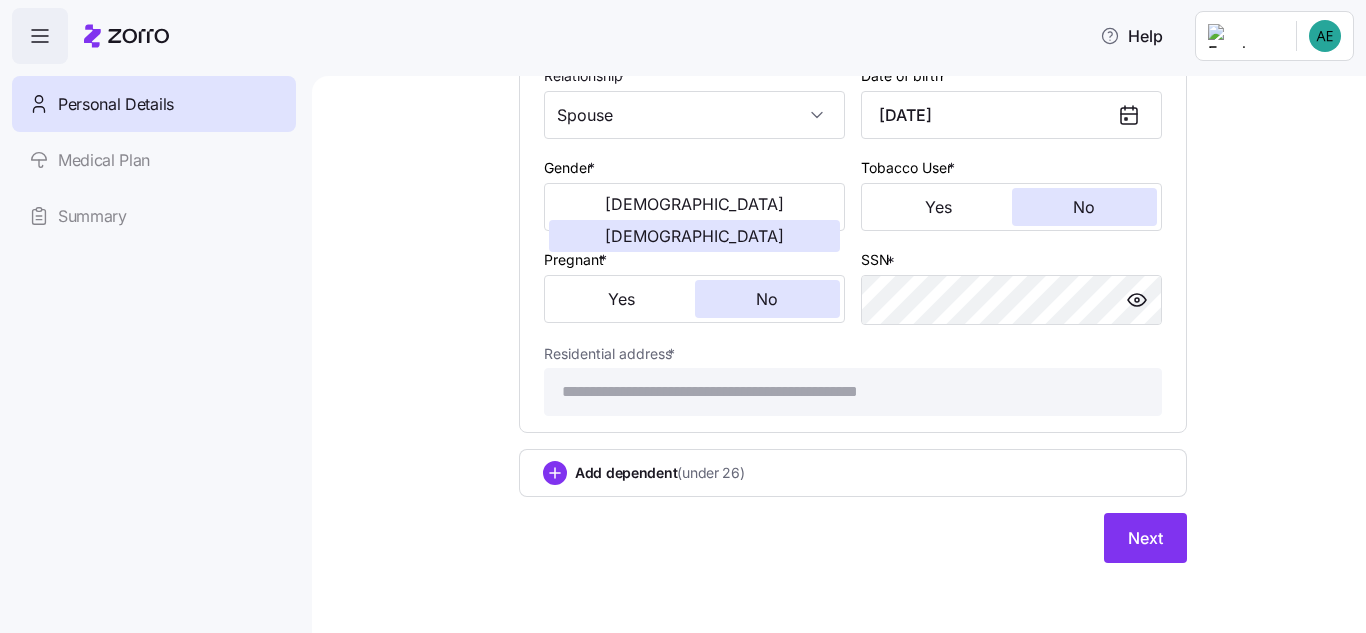 scroll, scrollTop: 1095, scrollLeft: 0, axis: vertical 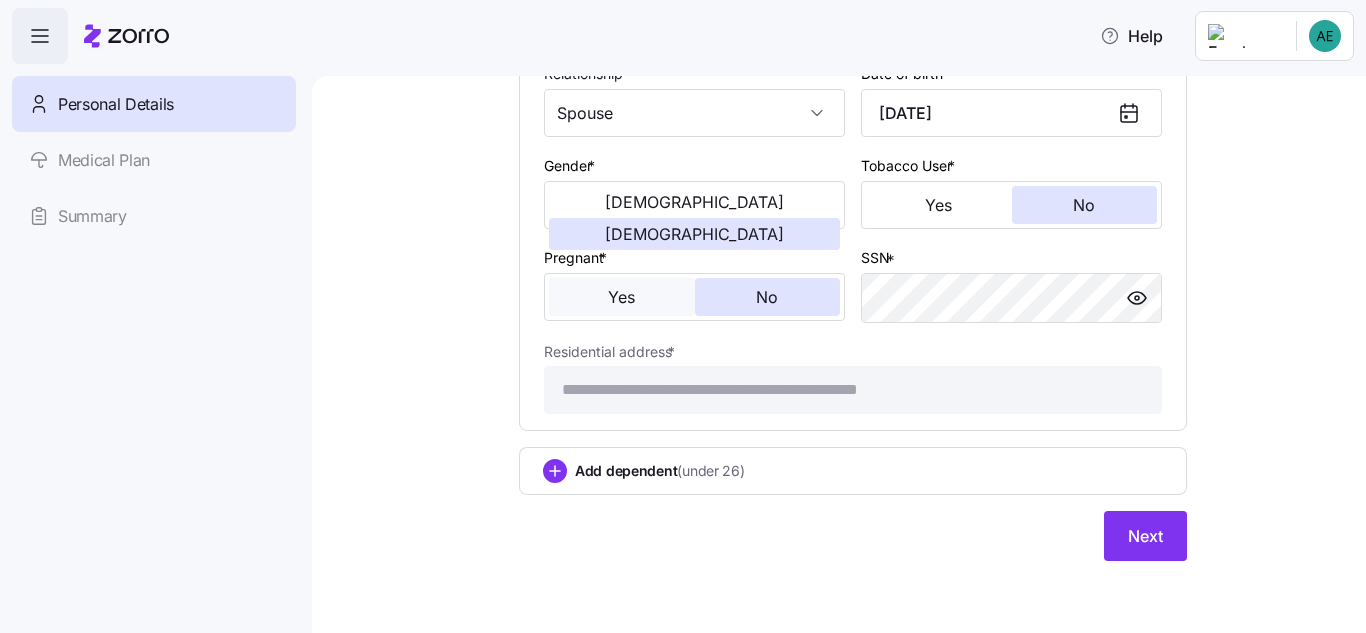 click on "Yes" at bounding box center (621, 297) 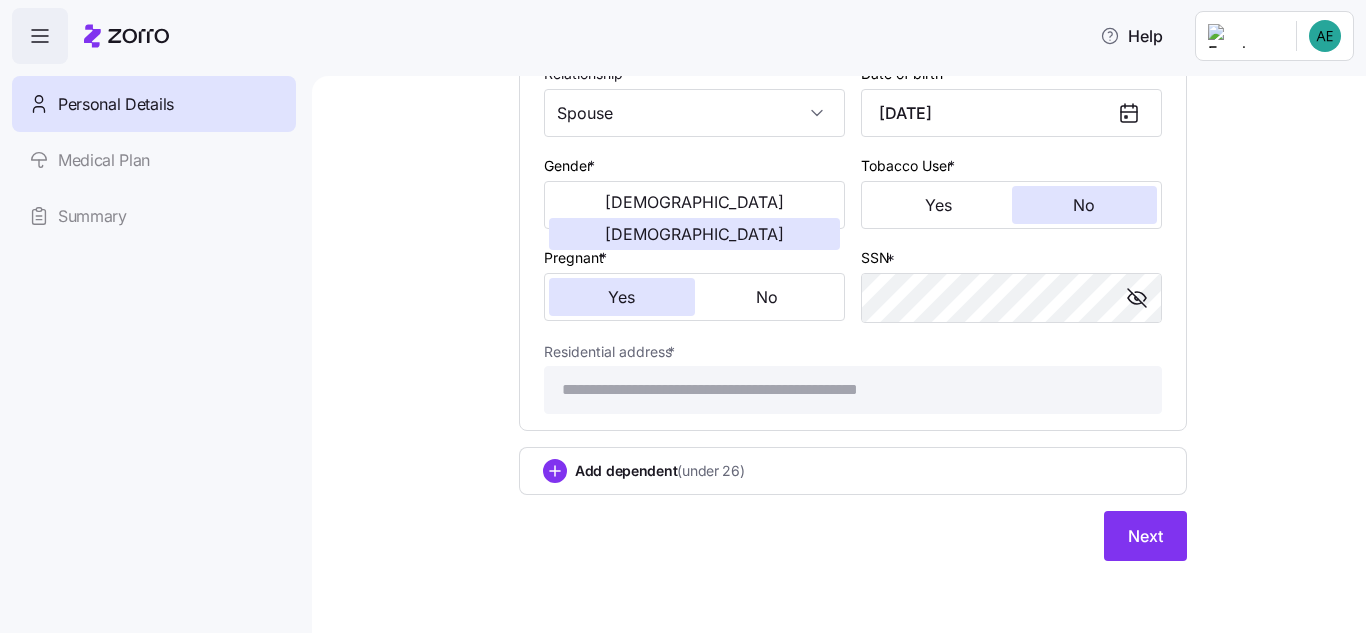 click on "Add dependent  (under 26)" at bounding box center (660, 471) 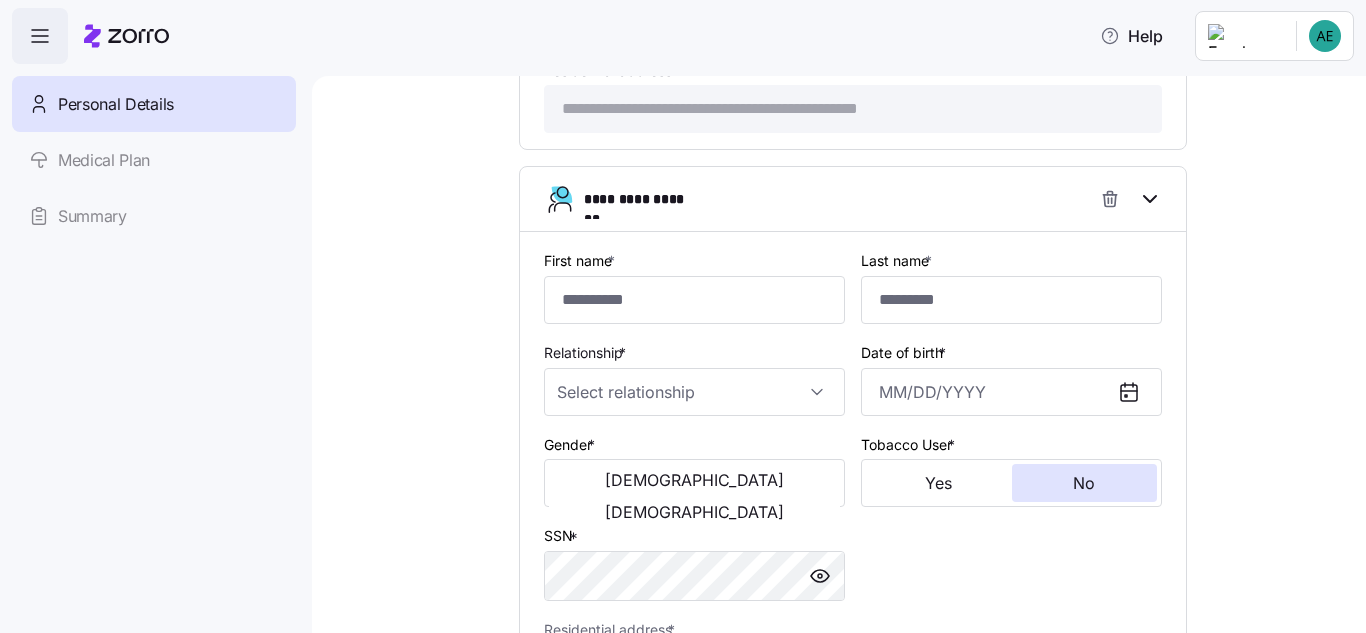 scroll, scrollTop: 1415, scrollLeft: 0, axis: vertical 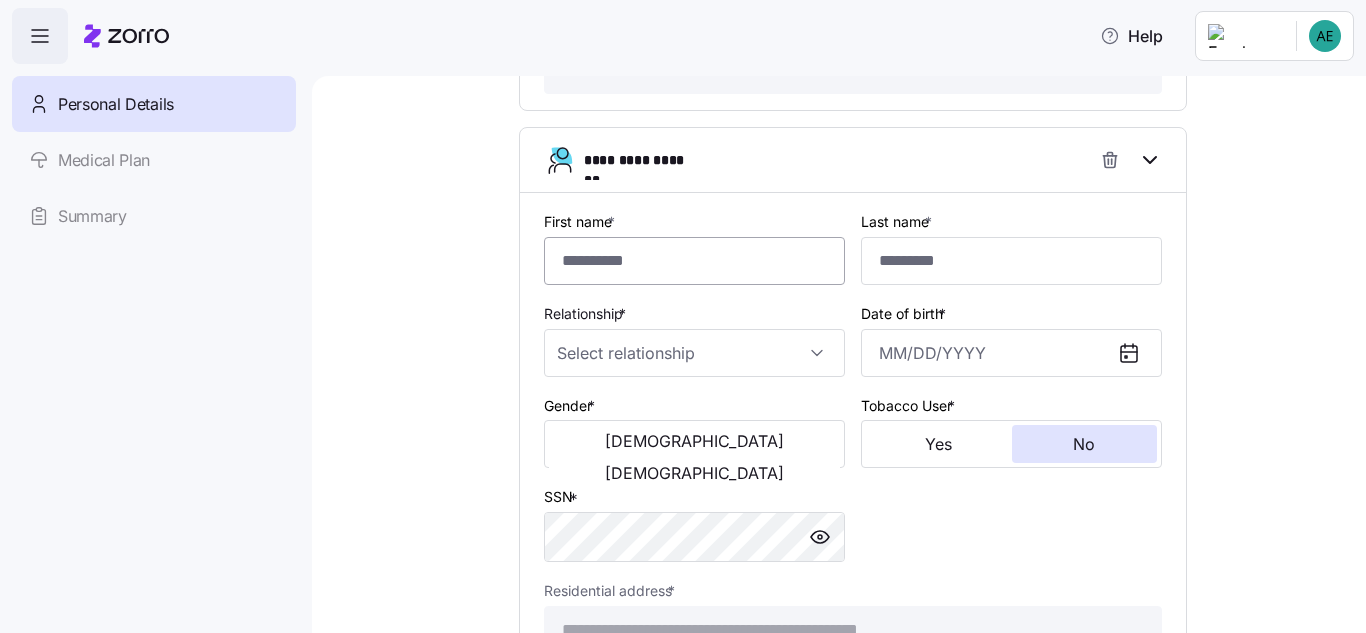 click on "First name  *" at bounding box center [694, 261] 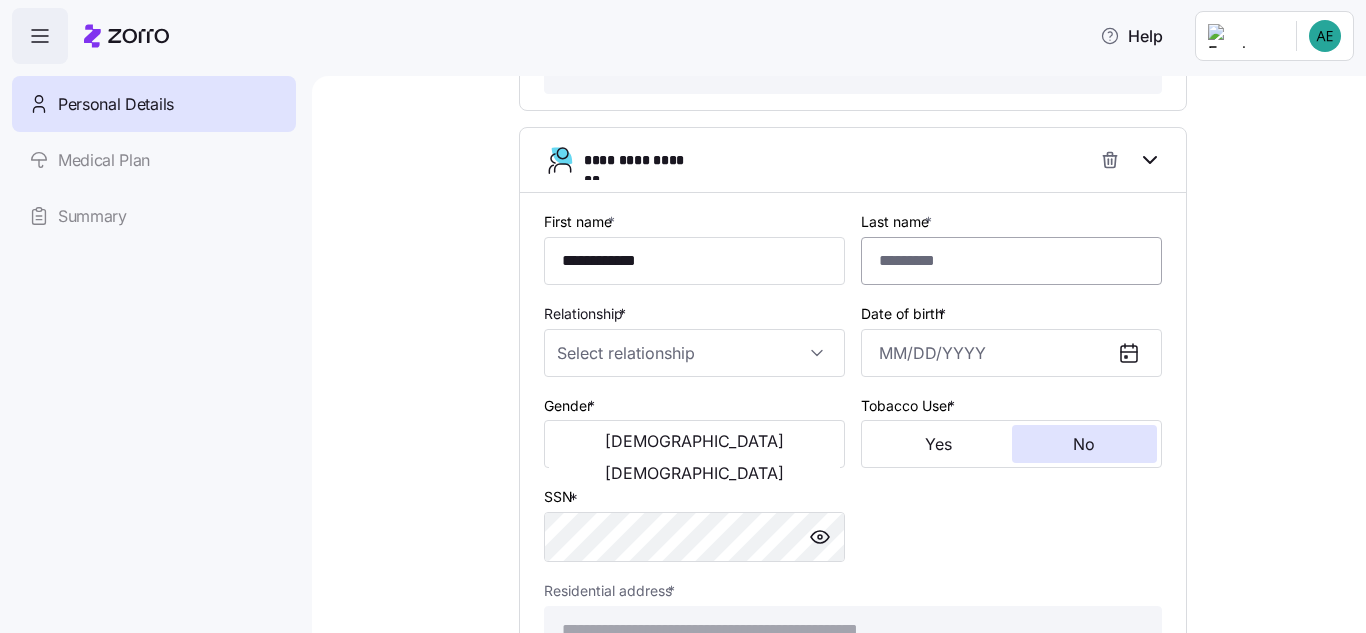 type on "**********" 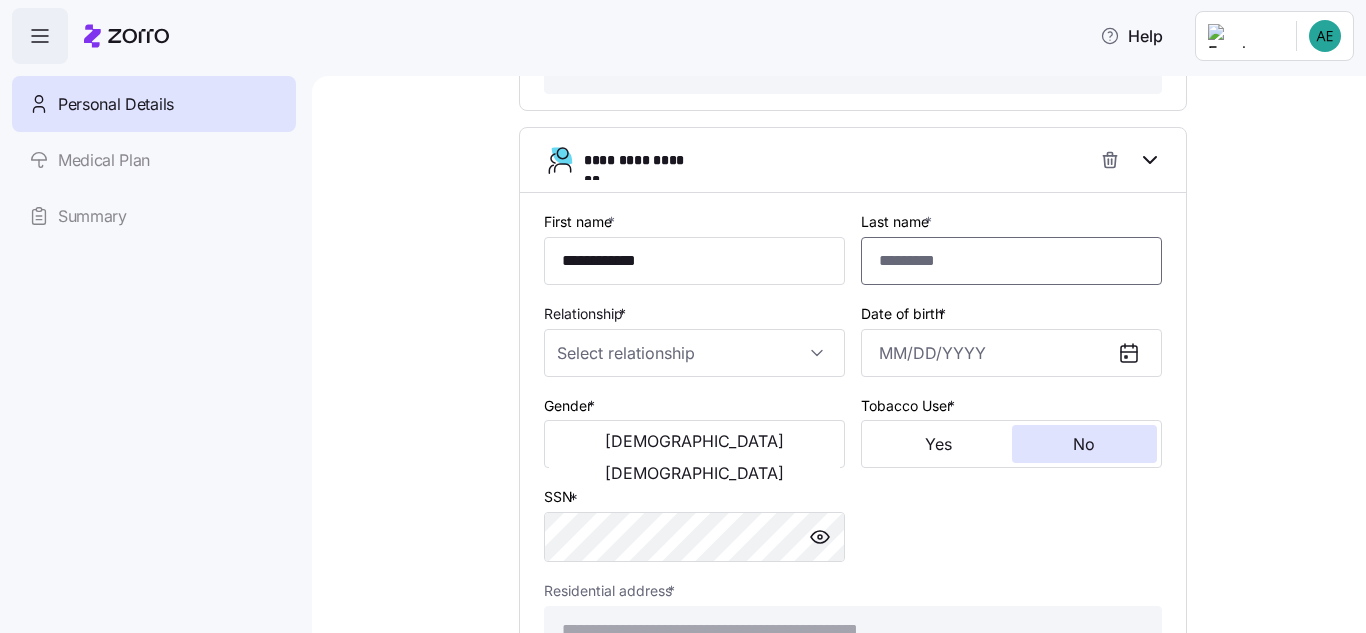 click on "Last name  *" at bounding box center (1011, 261) 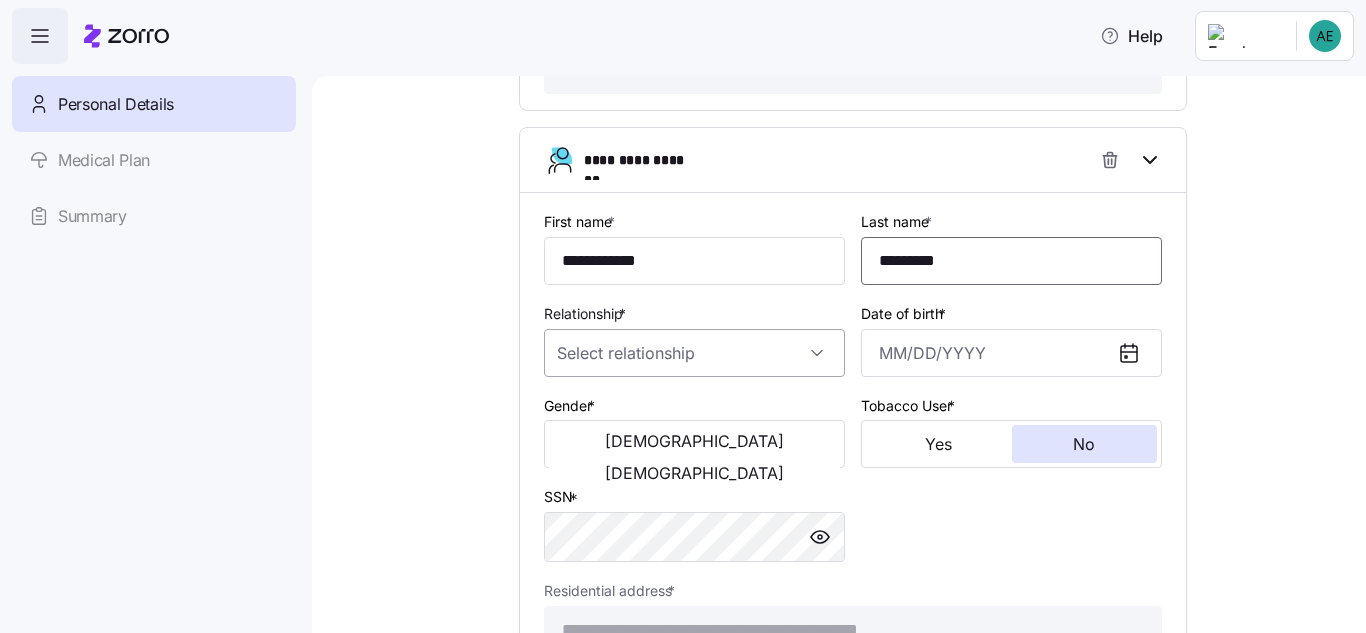 type on "*********" 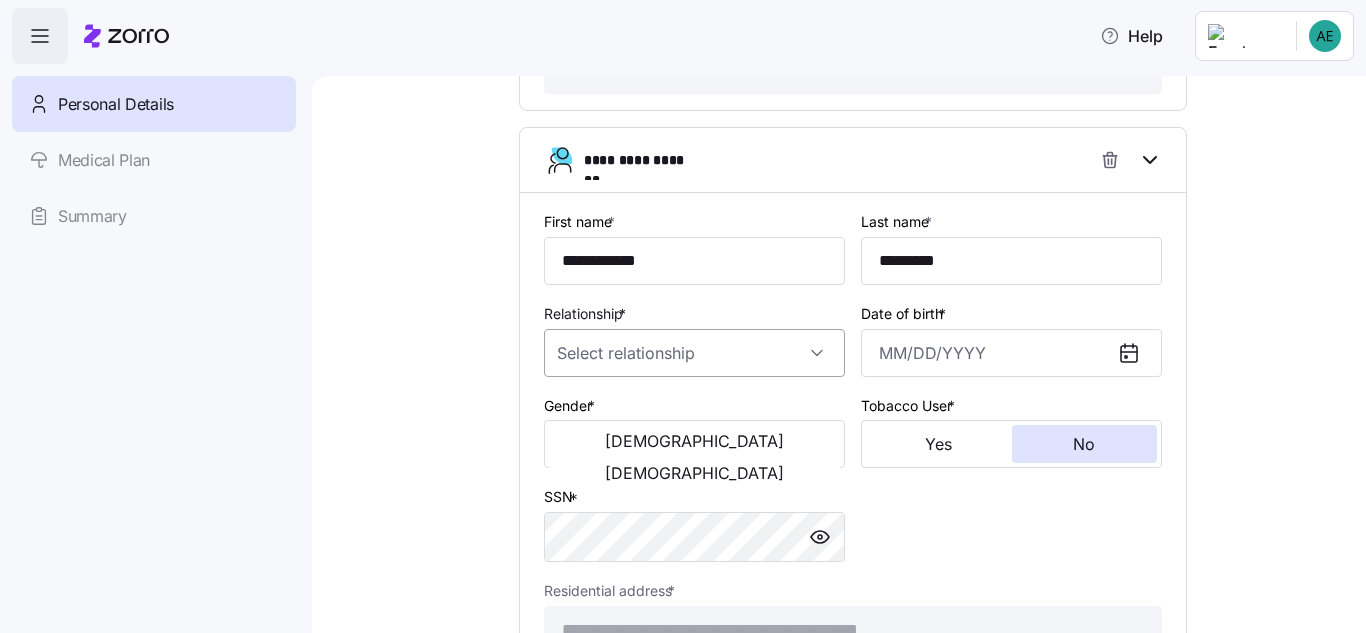 click on "Relationship  *" at bounding box center (694, 353) 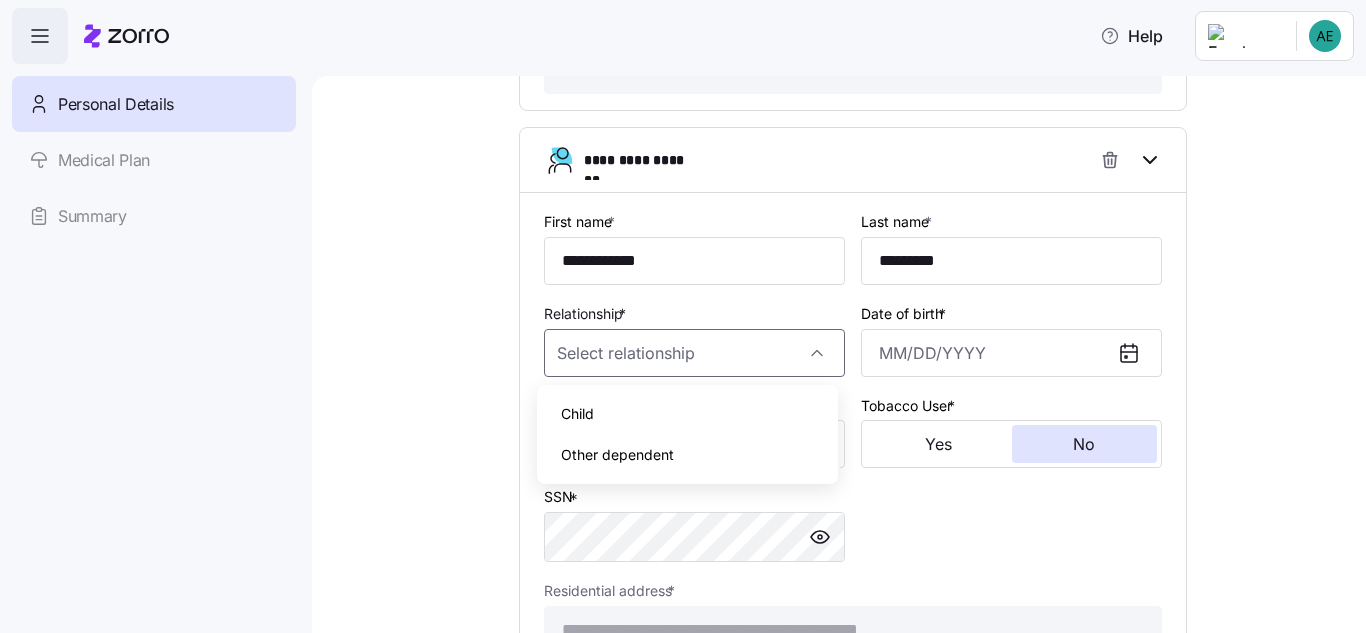 click on "Child" at bounding box center (687, 414) 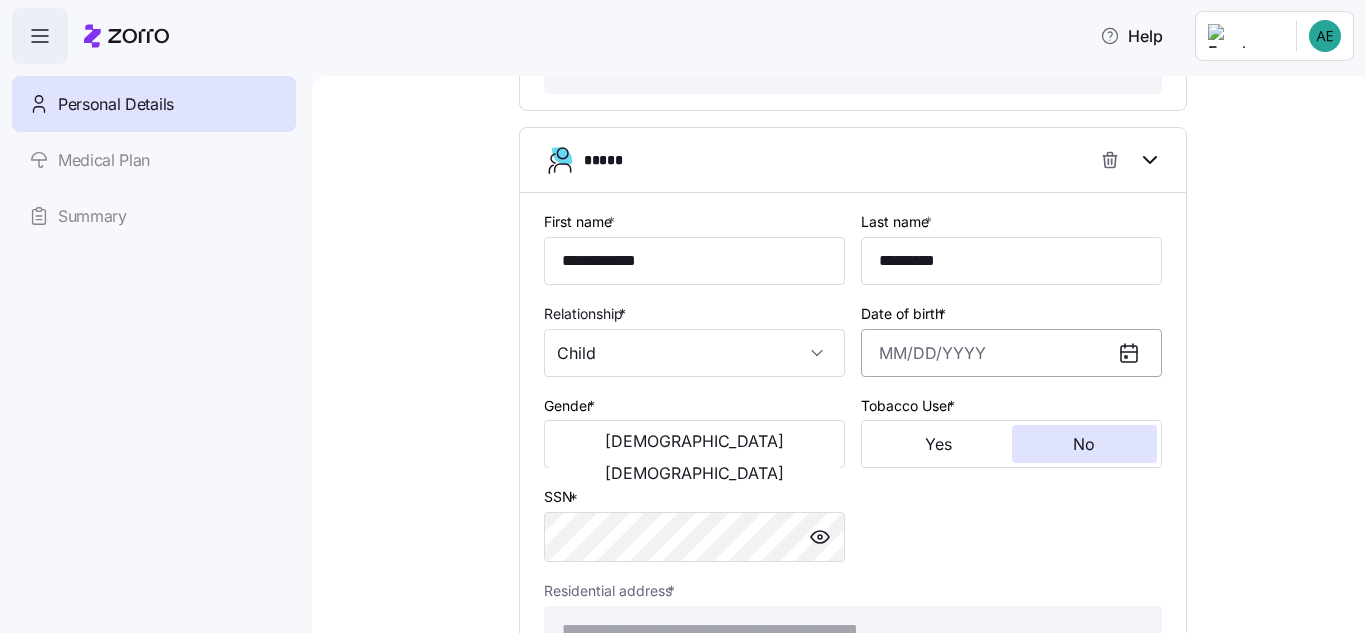 click on "Date of birth  *" at bounding box center [1011, 353] 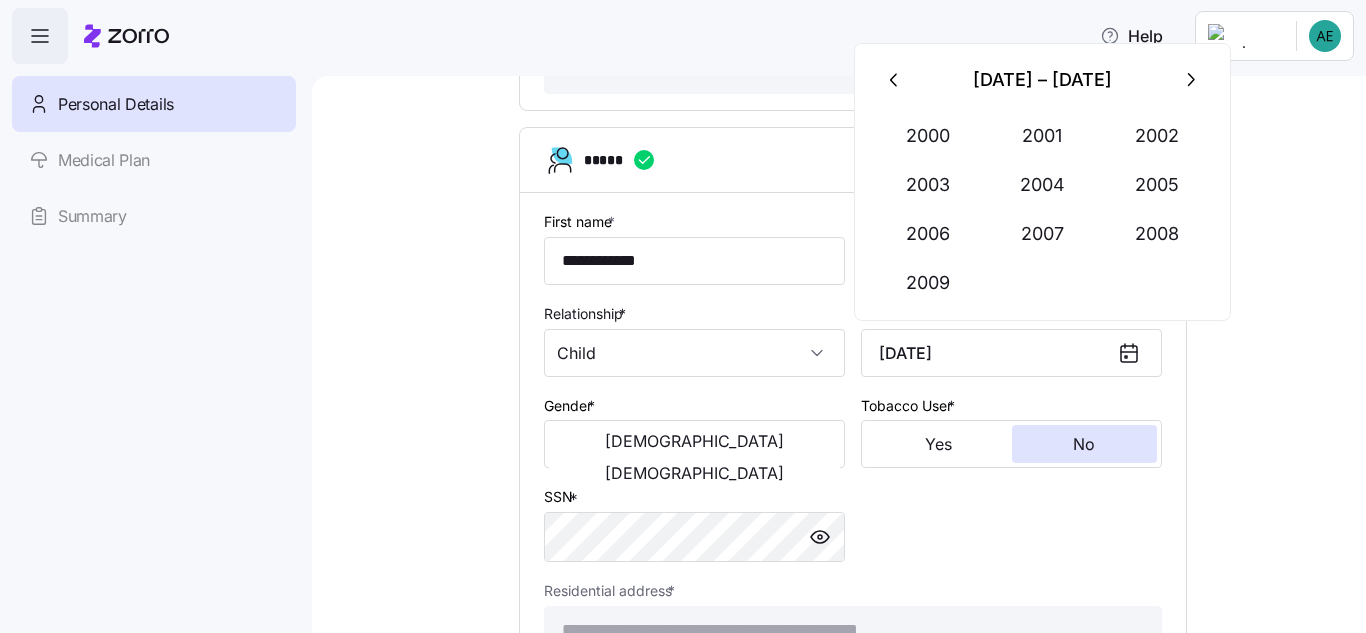 click on "**********" at bounding box center (853, -241) 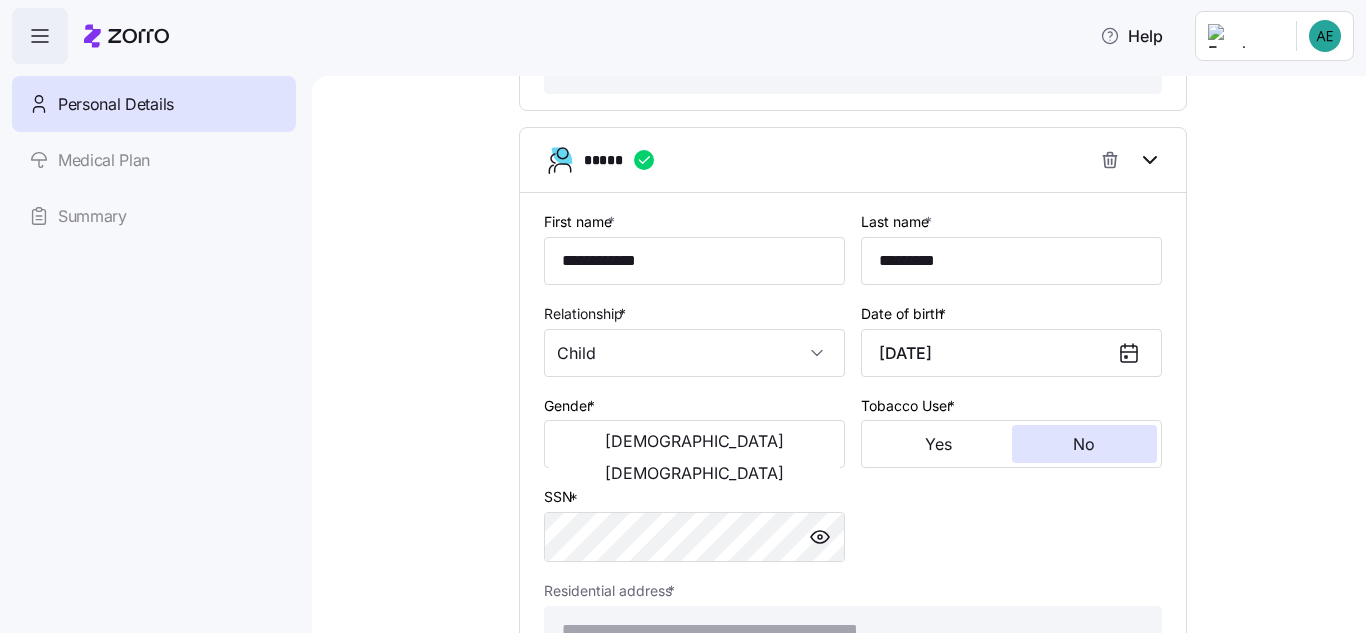 click 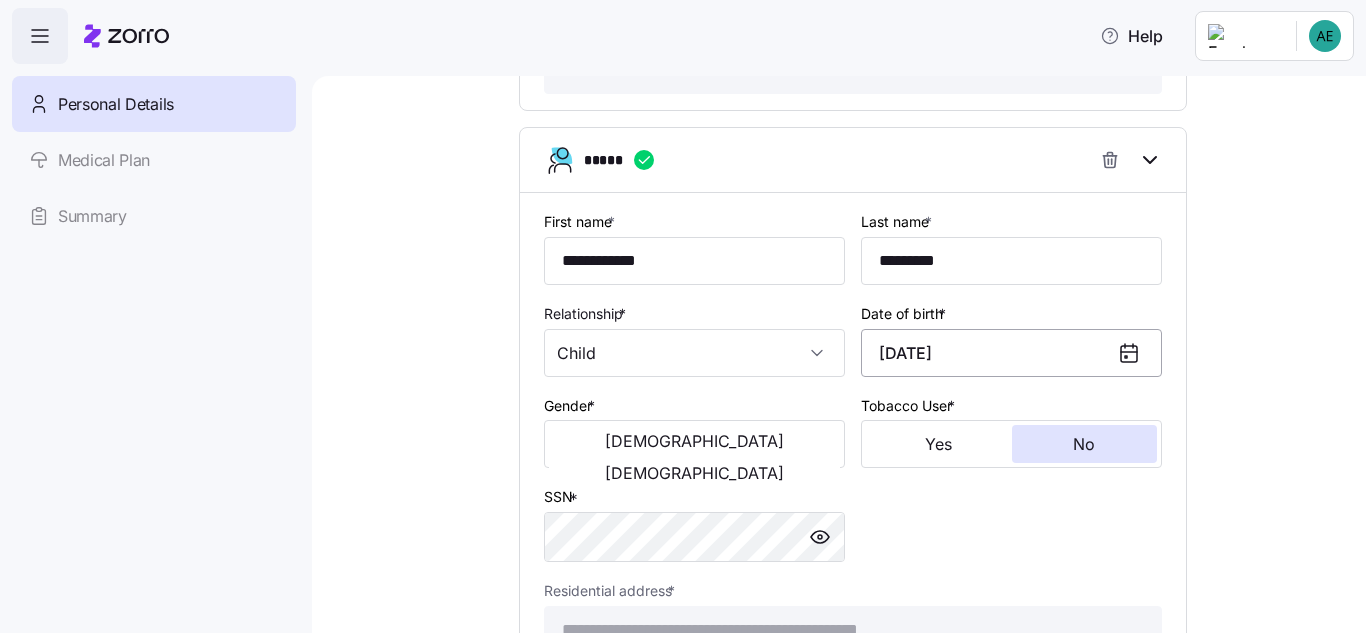 click on "[DATE]" at bounding box center (1011, 353) 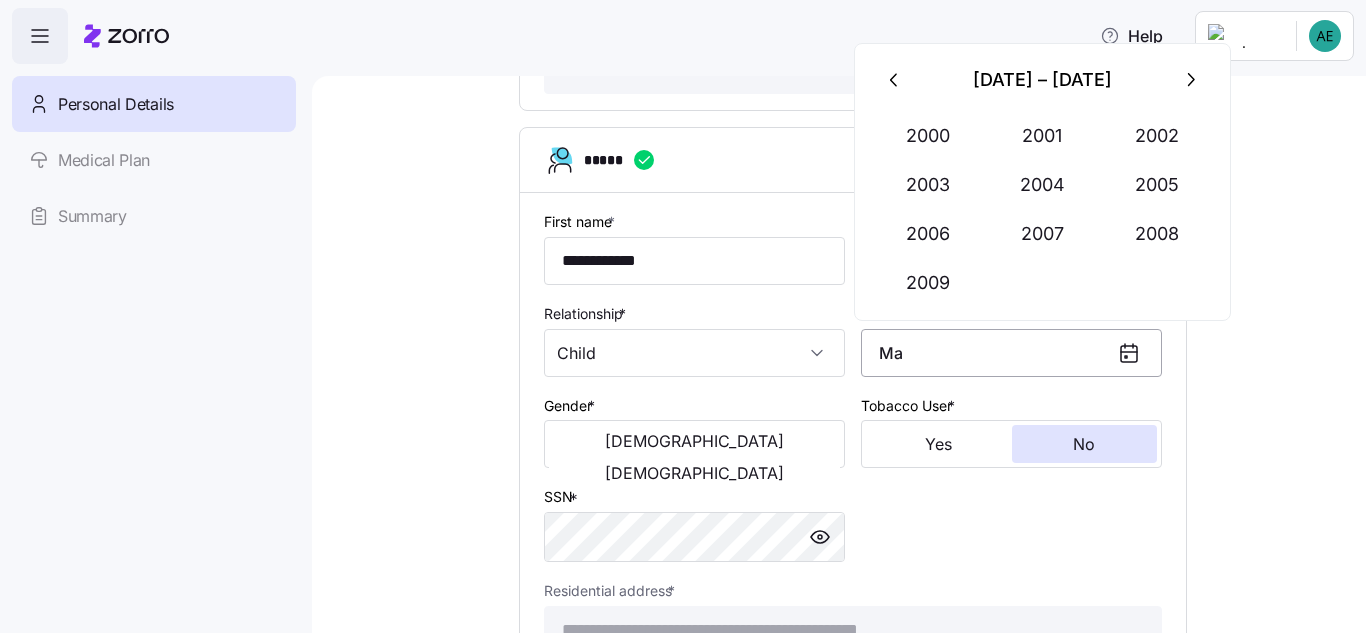 type on "M" 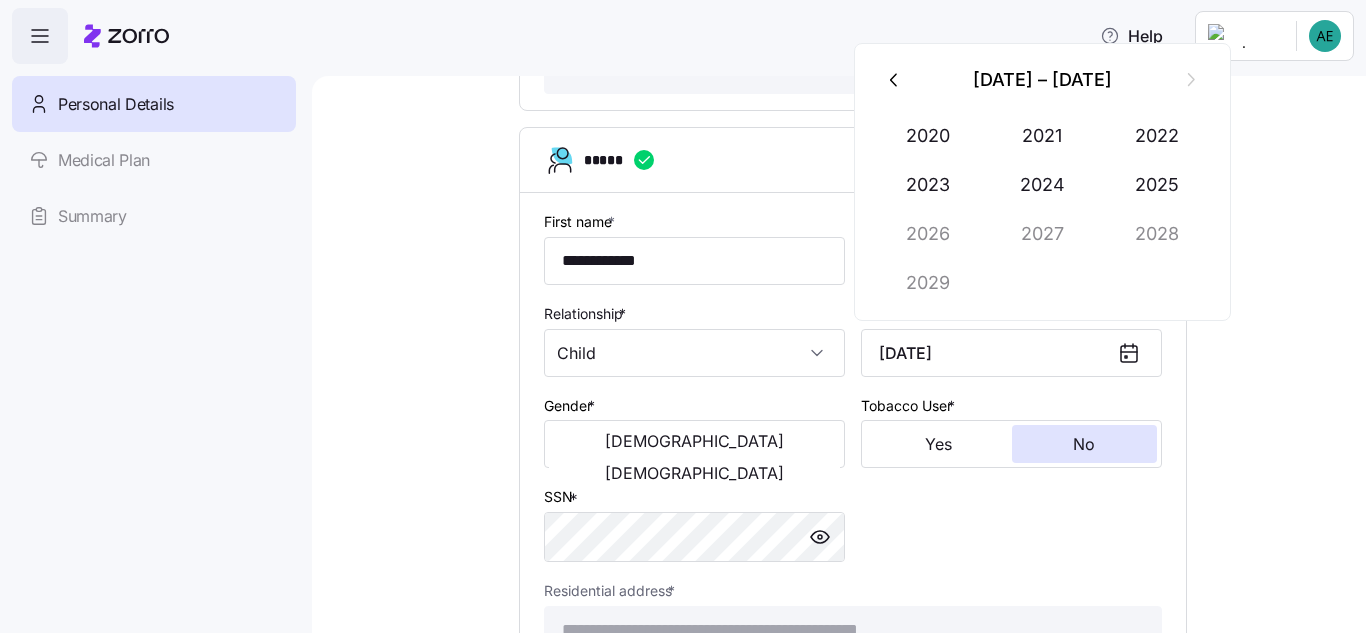 type on "[DATE]" 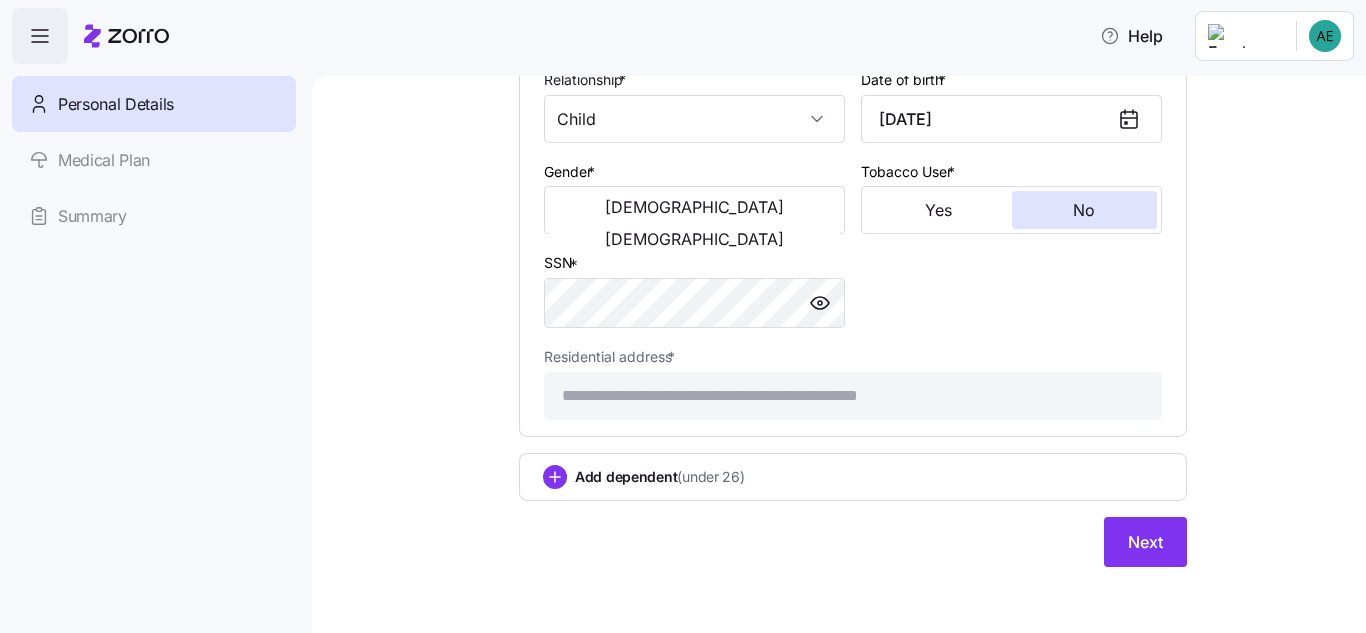 scroll, scrollTop: 1655, scrollLeft: 0, axis: vertical 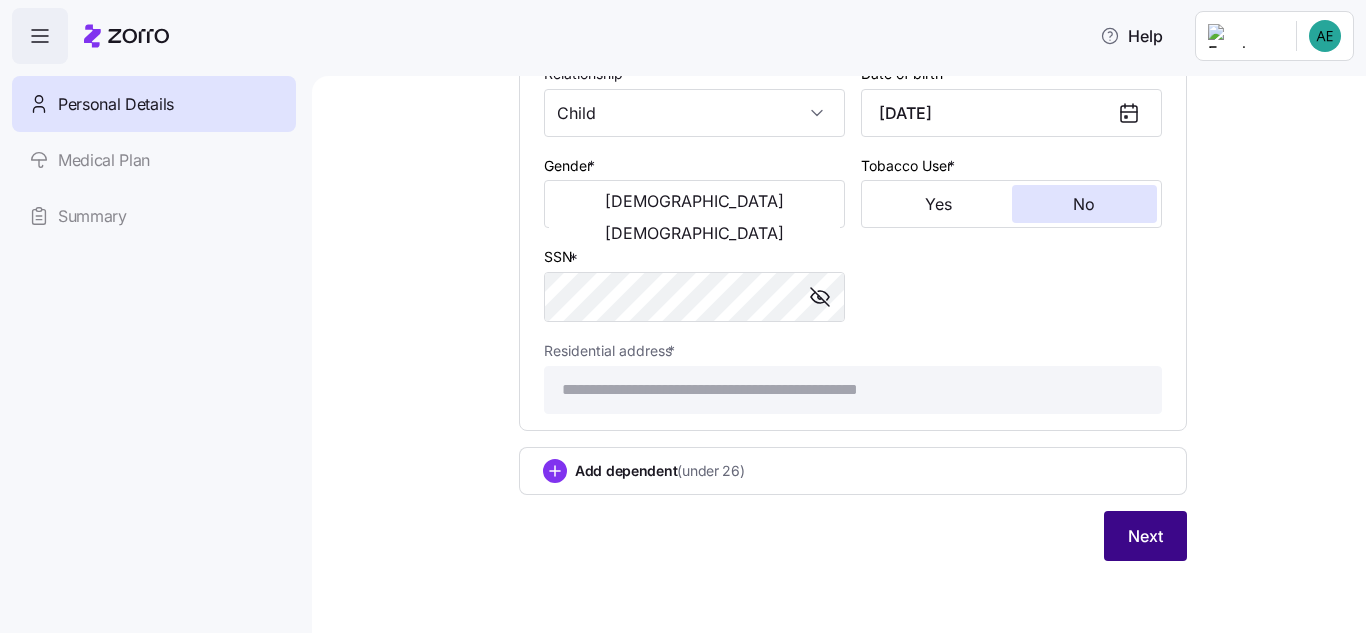 click on "Next" at bounding box center [1145, 536] 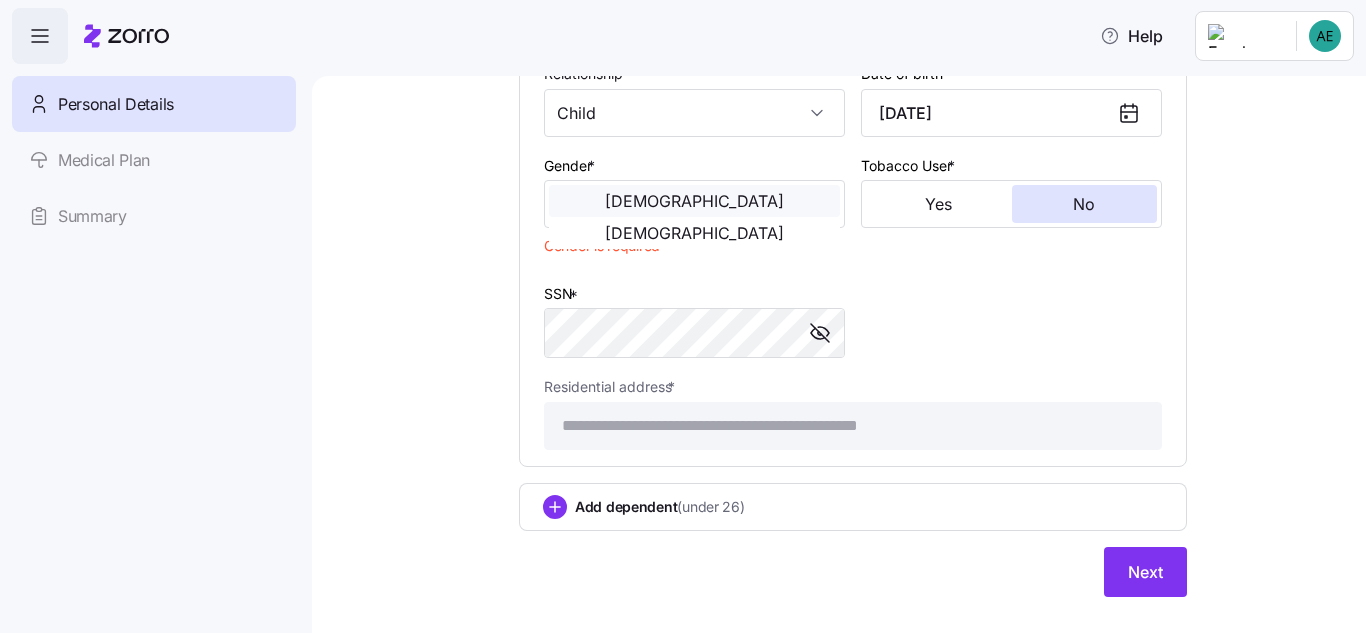 click on "[DEMOGRAPHIC_DATA]" at bounding box center [694, 201] 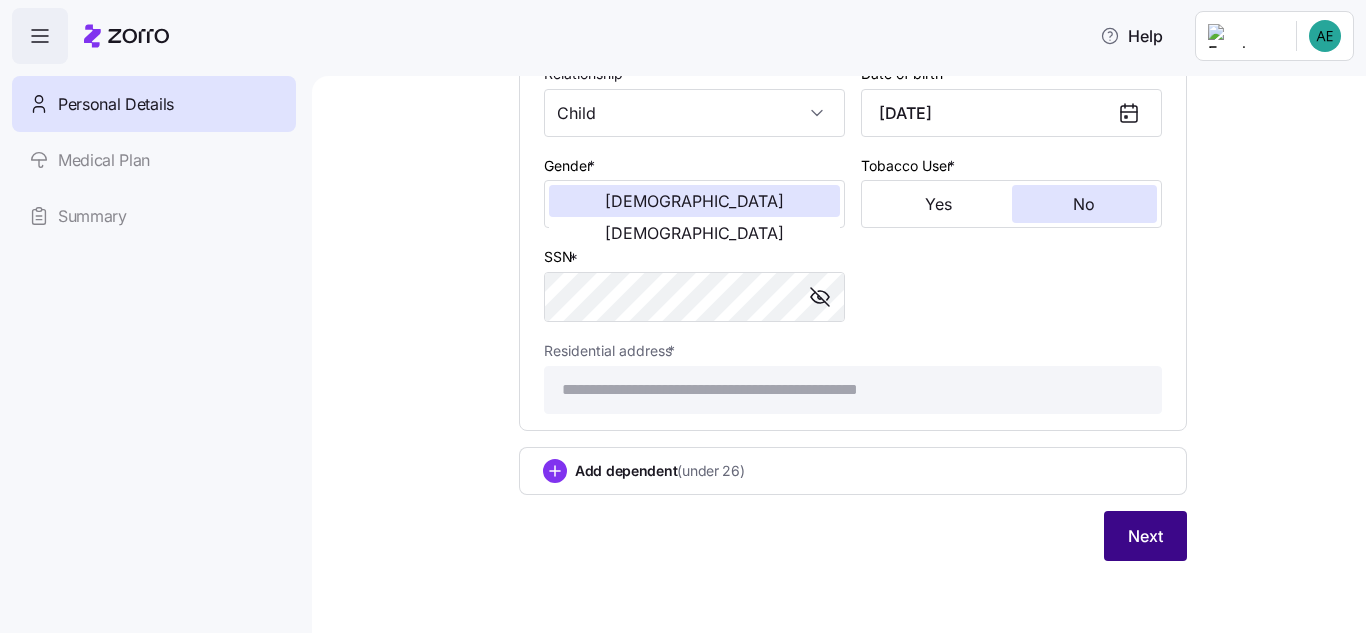 click on "Next" at bounding box center [1145, 536] 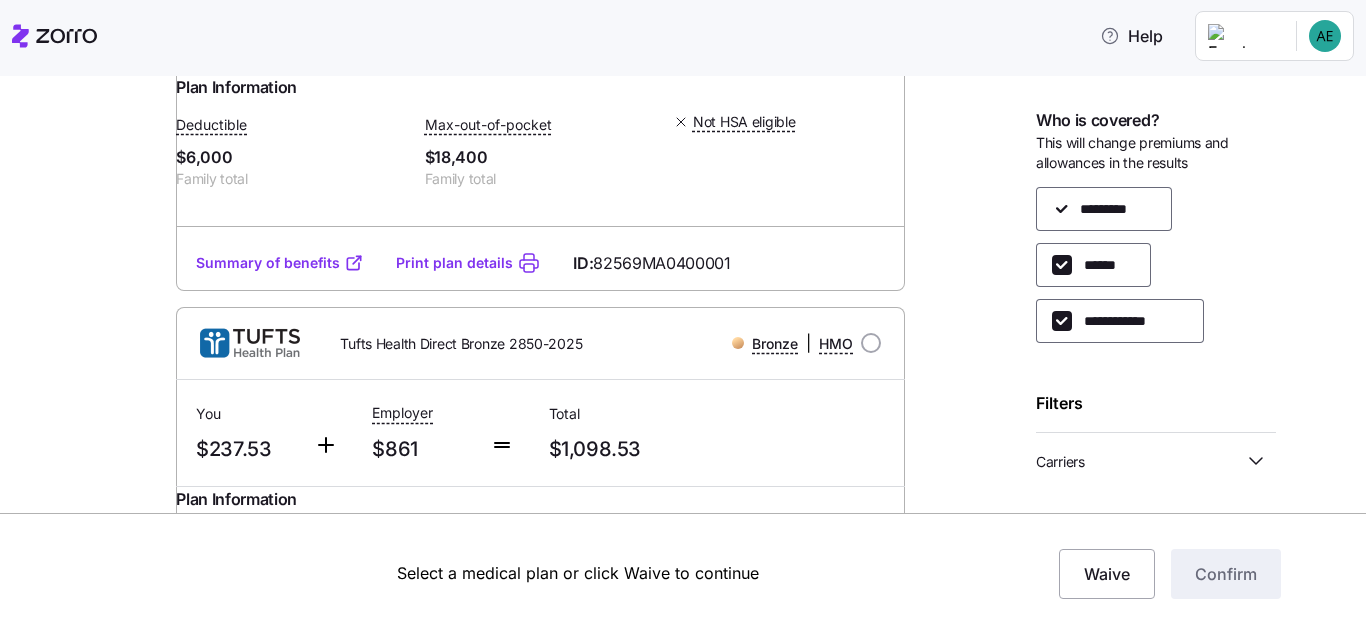 scroll, scrollTop: 430, scrollLeft: 0, axis: vertical 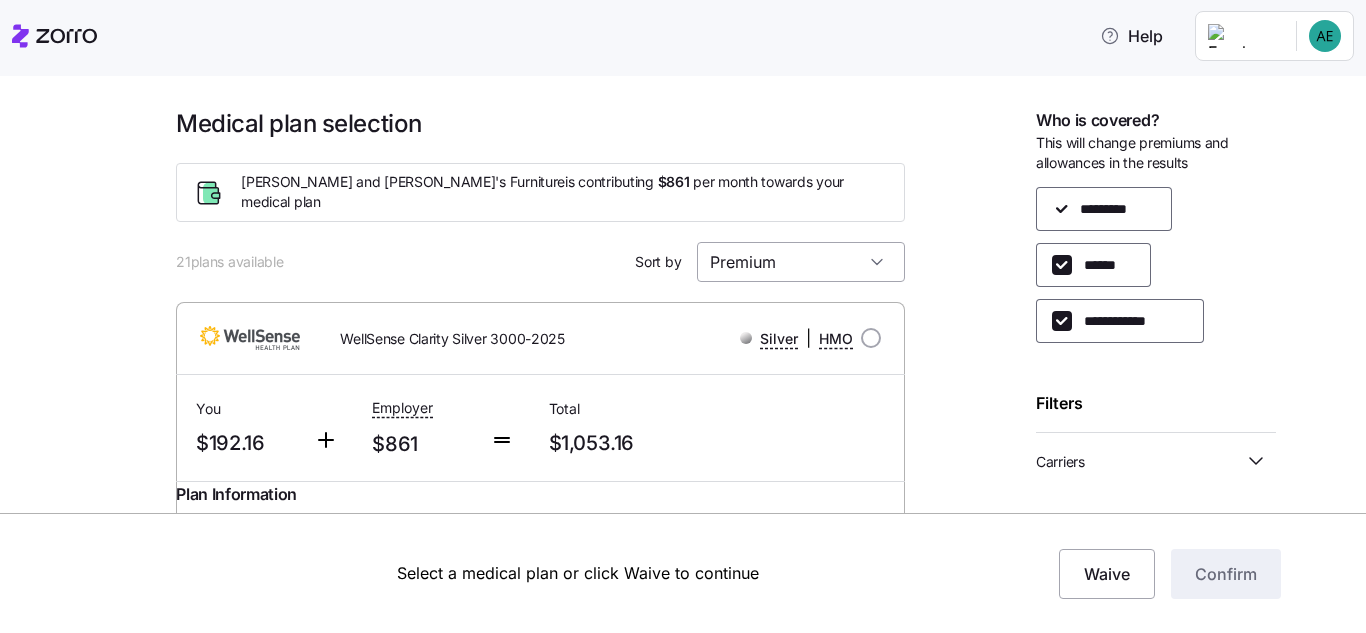 click on "Premium" at bounding box center (801, 262) 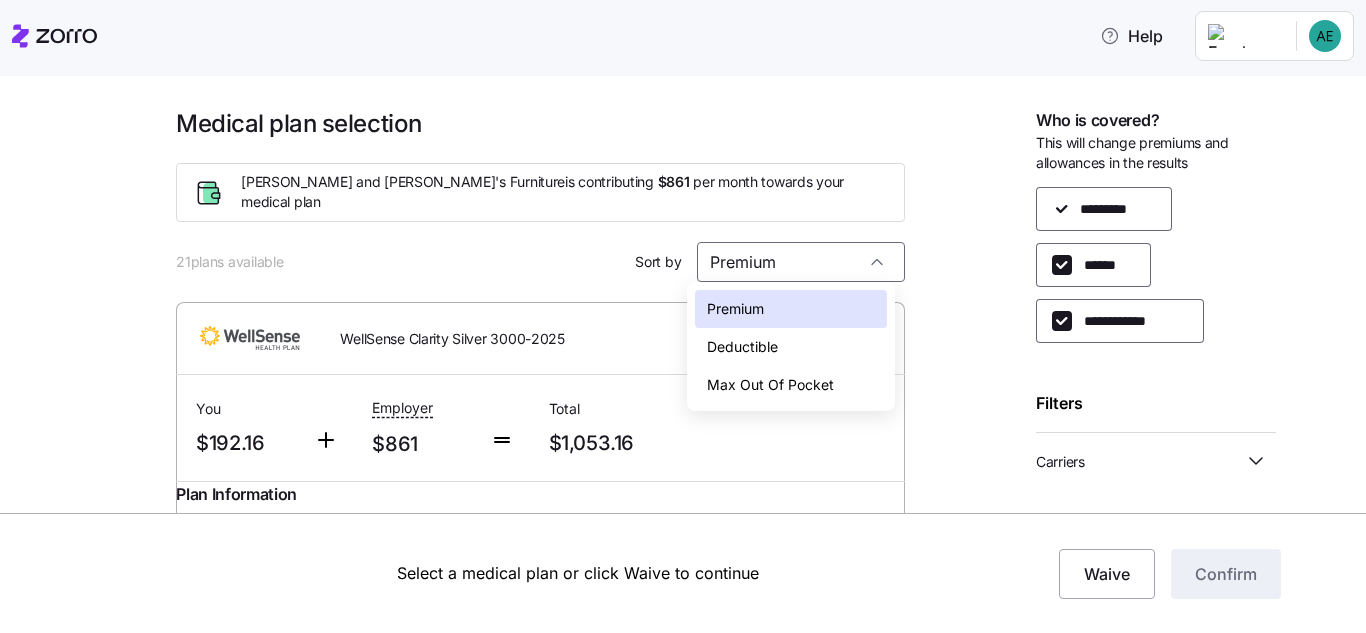 click on "Medical plan selection [PERSON_NAME] and [PERSON_NAME]'s Furniture  is contributing   $861   per month towards your medical plan 21  plans available Sort by Premium WellSense Clarity Silver 3000-2025   Silver | HMO You $192.16 Employer $861 Total $1,053.16 Plan Information Deductible $6,000 Family total Max-out-of-pocket $18,400 Family total Not HSA eligible [PERSON_NAME] ,  [DATE] ,   [STREET_ADDRESS] ; Who is covered:   Me, spouse & child(ren) ;   Employer contribution:  up to $861 Medical Plan WellSense Clarity Silver 3000-2025   Silver  |  HMO Summary of benefits Select Your current choice Premium Total Premium $1,053.16 After allowance $192.16 Deductible Individual: Medical $3,000 Family: Medical $6,000 Max Out of Pocket Individual: Medical $9,200 Family: Medical $18,400 HSA Eligible HSA Eligible No Doctor visits Primary Care $30/$60 copay Urgent Care & Visits Emergency room Deductible, then $750 copay Pharmacy Drugs Deductible, then $30/35%/35% Summary of benefits ID:" at bounding box center [697, 1262] 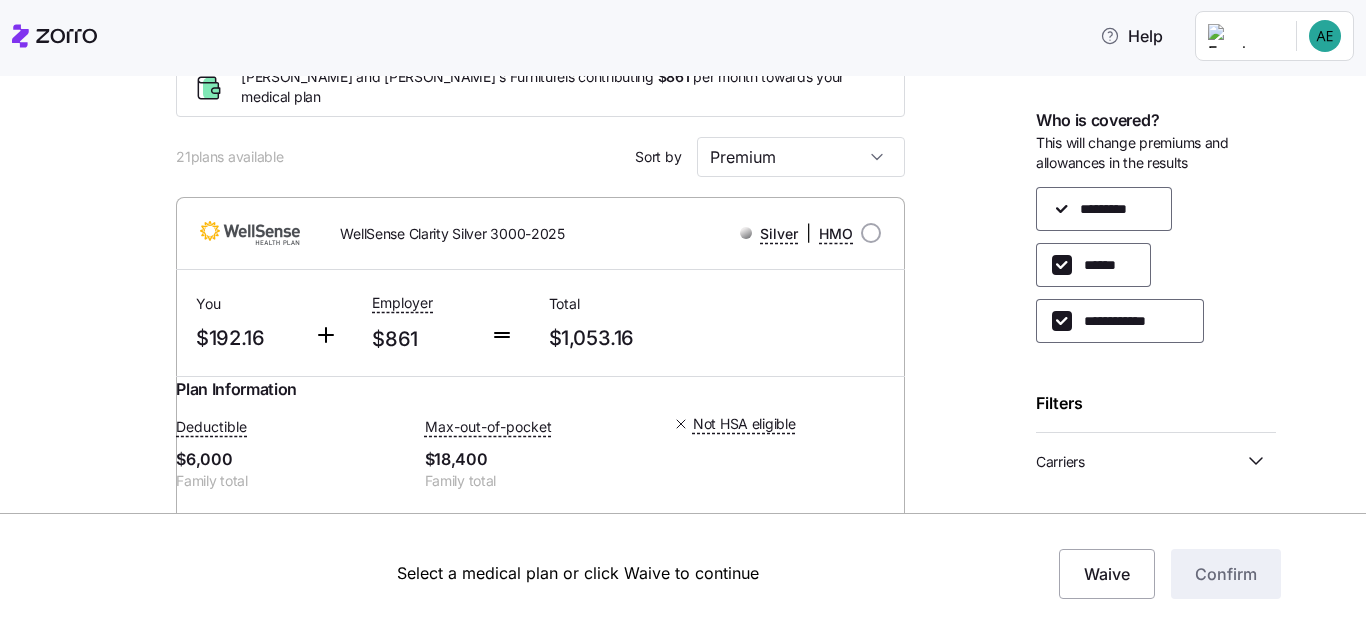 scroll, scrollTop: 110, scrollLeft: 0, axis: vertical 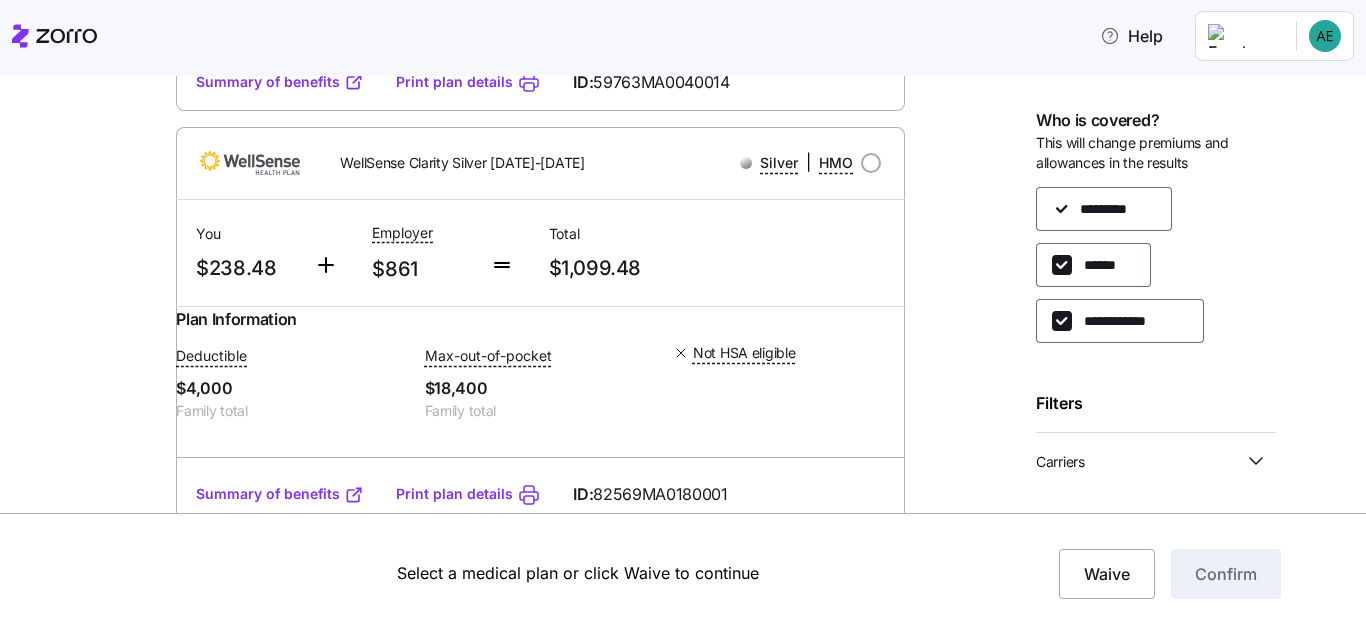 click on "Medical plan selection [PERSON_NAME] and [PERSON_NAME]'s Furniture  is contributing   $861   per month towards your medical plan 21  plans available Sort by Premium WellSense Clarity Silver 3000-2025   Silver | HMO You $192.16 Employer $861 Total $1,053.16 Plan Information Deductible $6,000 Family total Max-out-of-pocket $18,400 Family total Not HSA eligible [PERSON_NAME] ,  [DATE] ,   [STREET_ADDRESS] ; Who is covered:   Me, spouse & child(ren) ;   Employer contribution:  up to $861 Medical Plan WellSense Clarity Silver 3000-2025   Silver  |  HMO Summary of benefits Select Your current choice Premium Total Premium $1,053.16 After allowance $192.16 Deductible Individual: Medical $3,000 Family: Medical $6,000 Max Out of Pocket Individual: Medical $9,200 Family: Medical $18,400 HSA Eligible HSA Eligible No Doctor visits Primary Care $30/$60 copay Urgent Care & Visits Emergency room Deductible, then $750 copay Pharmacy Drugs Deductible, then $30/35%/35% Summary of benefits ID:" at bounding box center [697, 274] 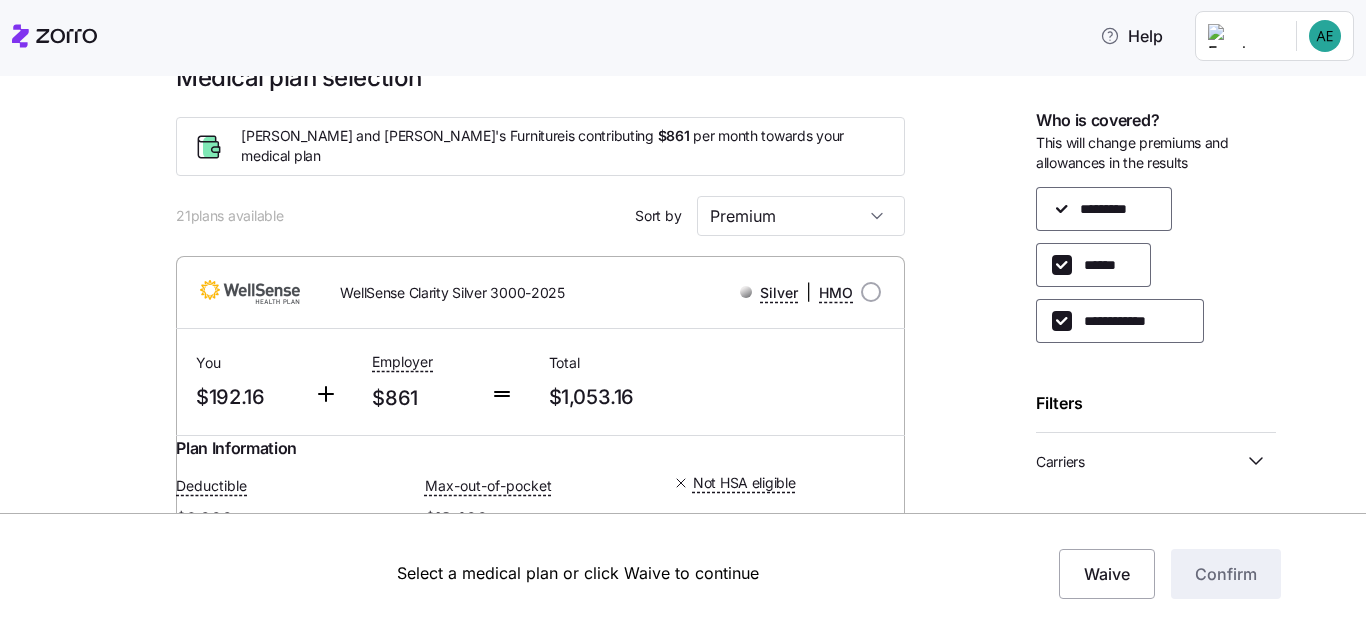scroll, scrollTop: 0, scrollLeft: 0, axis: both 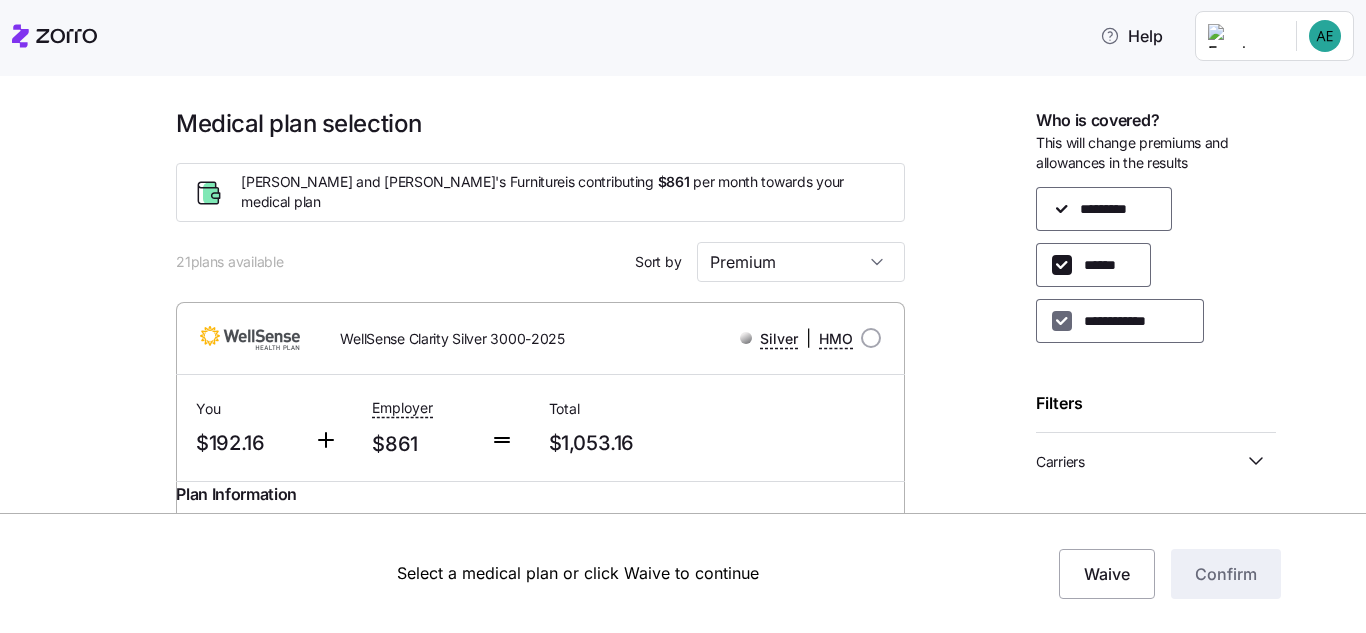 click on "**********" at bounding box center [1062, 321] 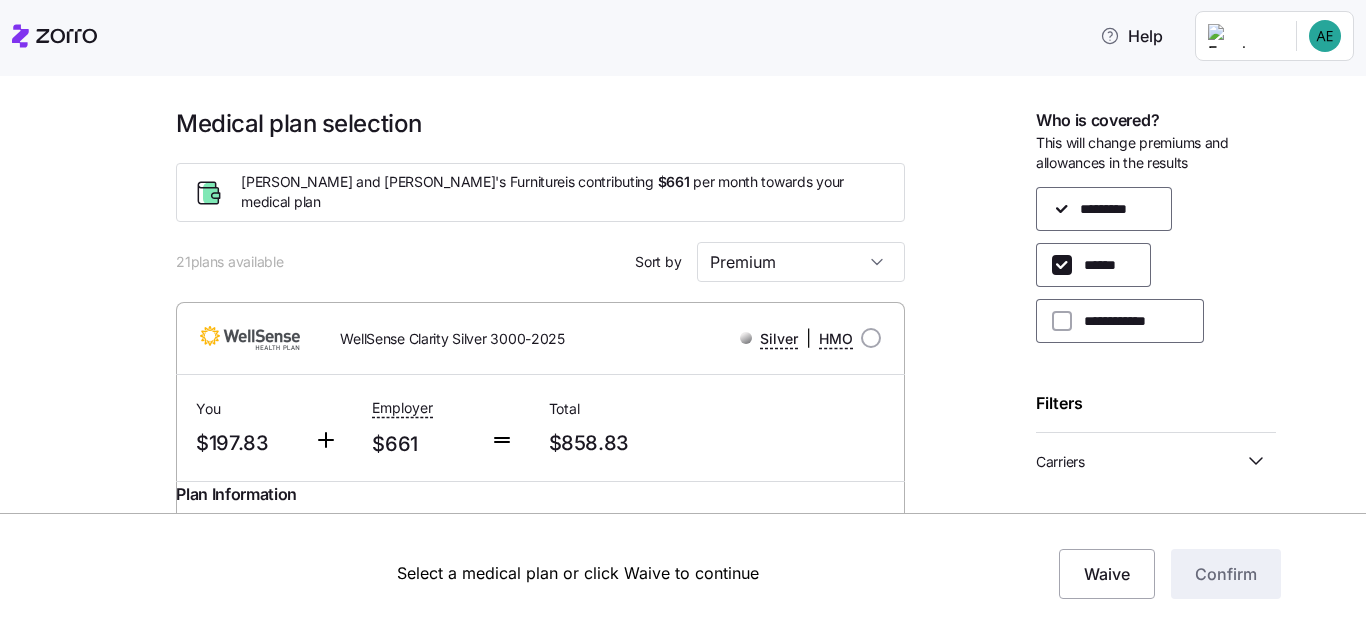 click on "Medical plan selection [PERSON_NAME] and [PERSON_NAME]'s Furniture  is contributing   $661   per month towards your medical plan 21  plans available Sort by Premium WellSense Clarity Silver 3000-2025   Silver | HMO You $197.83 Employer $661 Total $858.83 Plan Information Deductible $6,000 Family total Max-out-of-pocket $18,400 Family total Not HSA eligible [PERSON_NAME] ,  [DATE] ,   [STREET_ADDRESS]-6944, [GEOGRAPHIC_DATA] ; Who is covered:   Me & spouse ;   Employer contribution:  up to $661 Medical Plan WellSense Clarity Silver 3000-2025   Silver  |  HMO Summary of benefits Select Your current choice Premium Total Premium $858.83 After allowance $197.83 Deductible Individual: Medical $3,000 Family: Medical $6,000 Max Out of Pocket Individual: Medical $9,200 Family: Medical $18,400 HSA Eligible HSA Eligible No Doctor visits Primary Care $30/$60 copay Urgent Care & Visits Emergency room Deductible, then $750 copay Pharmacy Drugs Deductible, then $30/35%/35% Summary of benefits Print plan details ID:" at bounding box center (697, 4600) 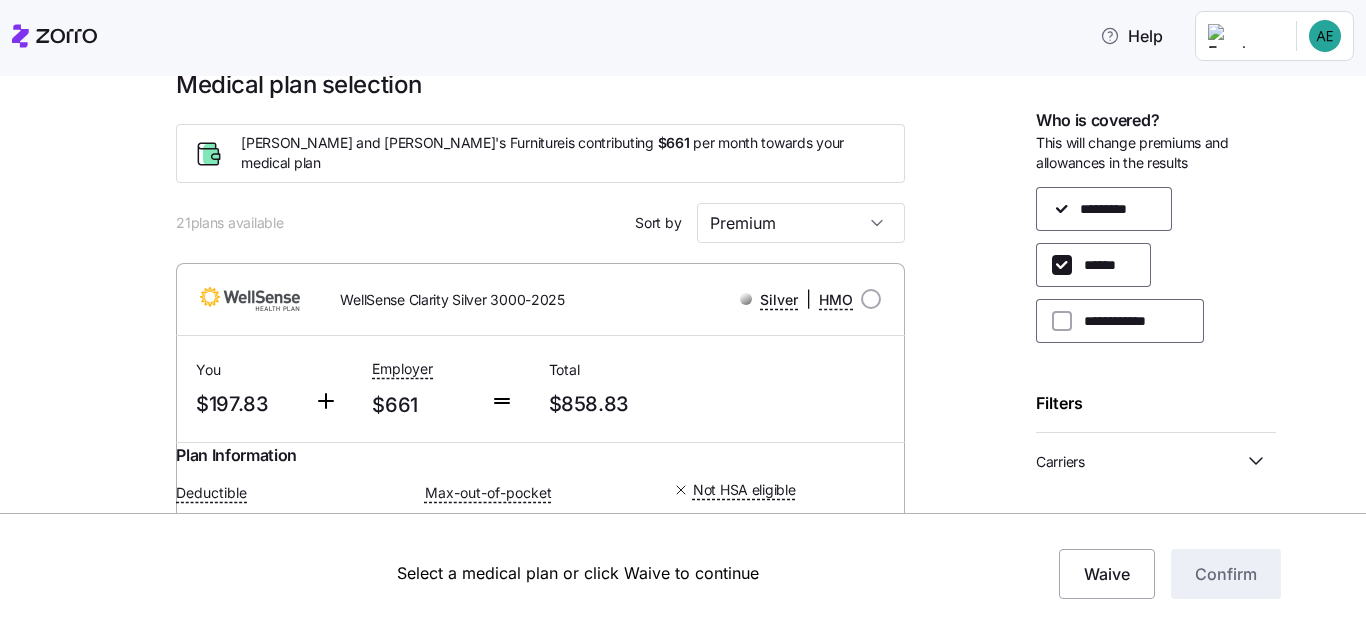 scroll, scrollTop: 40, scrollLeft: 0, axis: vertical 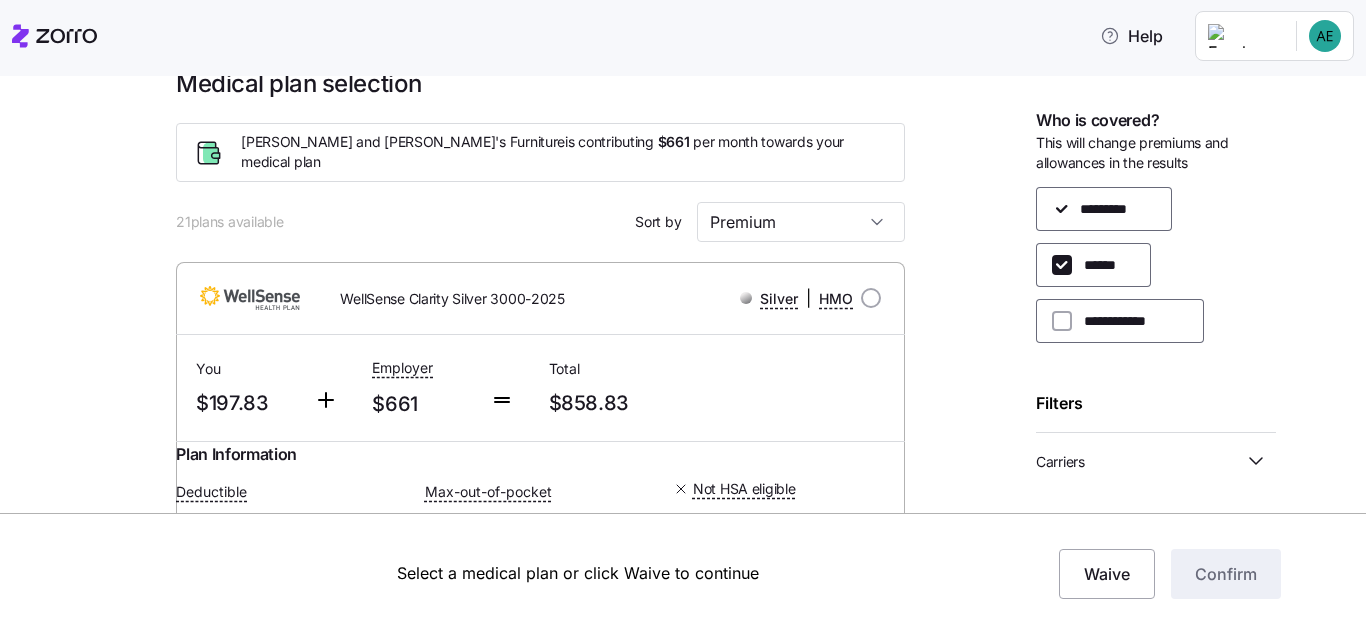drag, startPoint x: 1282, startPoint y: 1, endPoint x: 910, endPoint y: 119, distance: 390.26657 